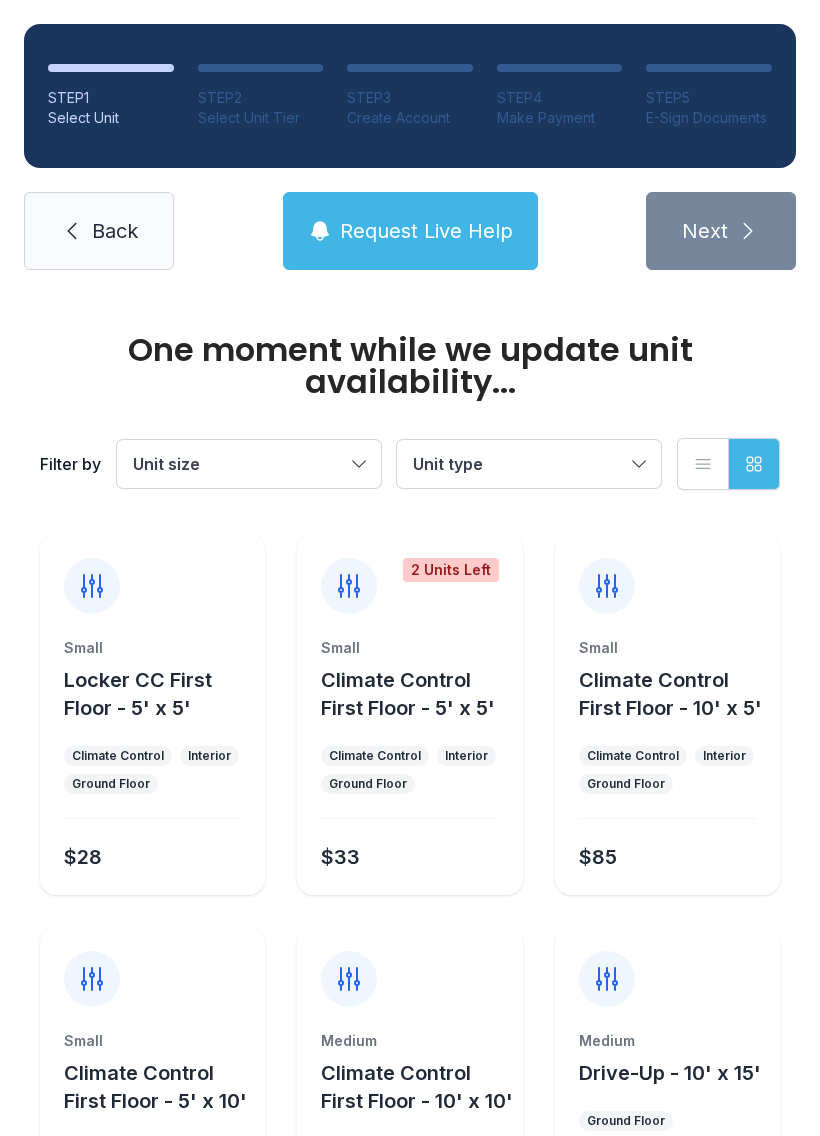 scroll, scrollTop: 0, scrollLeft: 0, axis: both 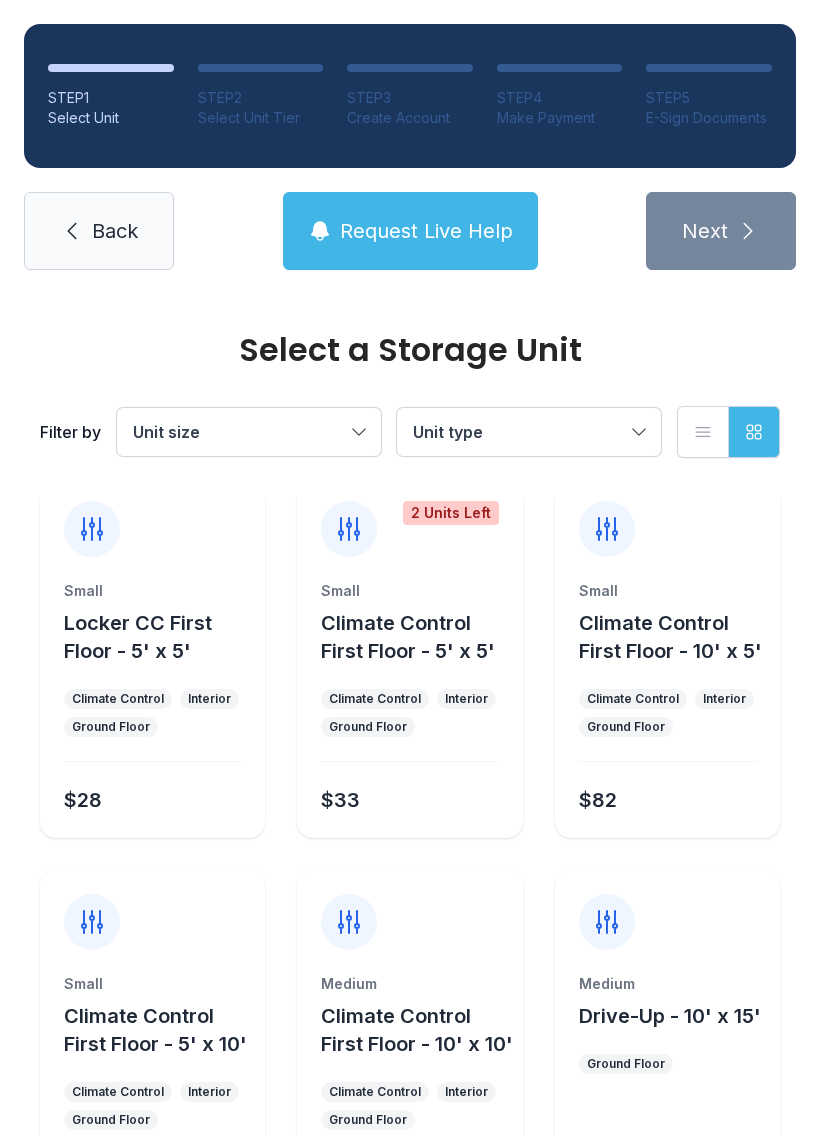 click on "Climate Control First Floor - 10' x 5'" at bounding box center [675, 637] 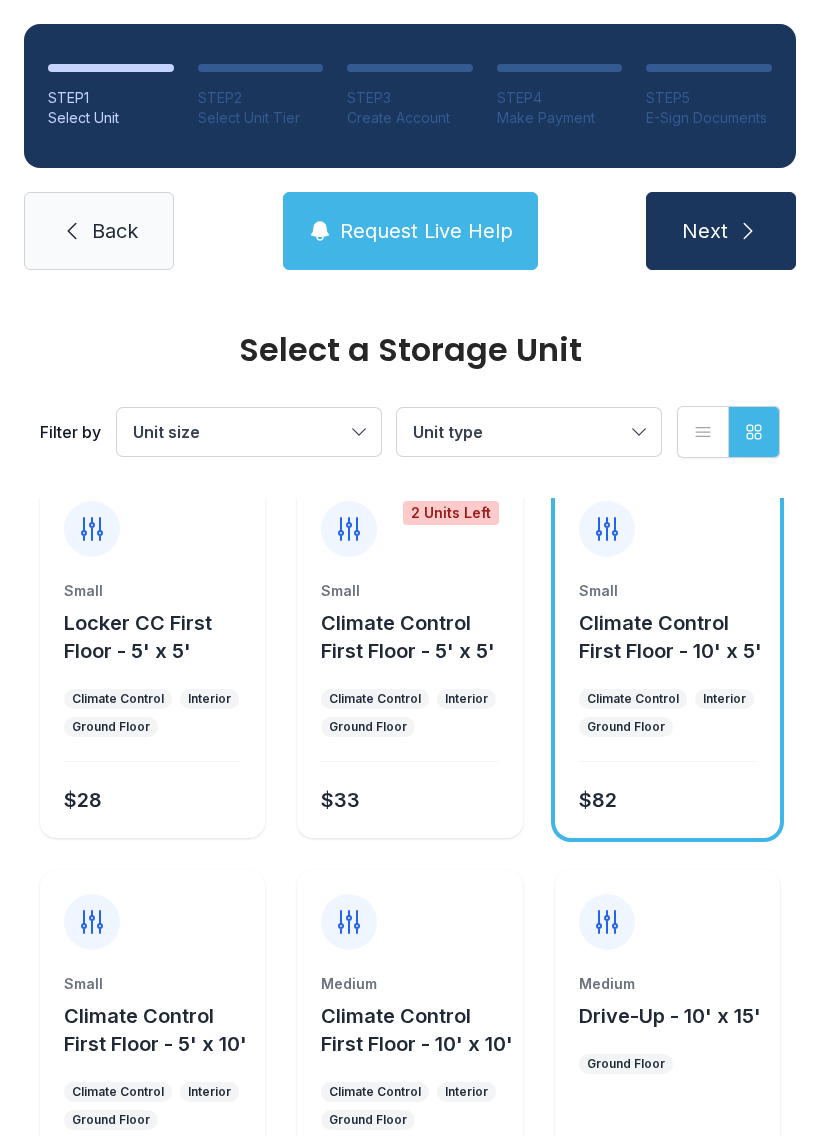 click on "Next" at bounding box center [721, 231] 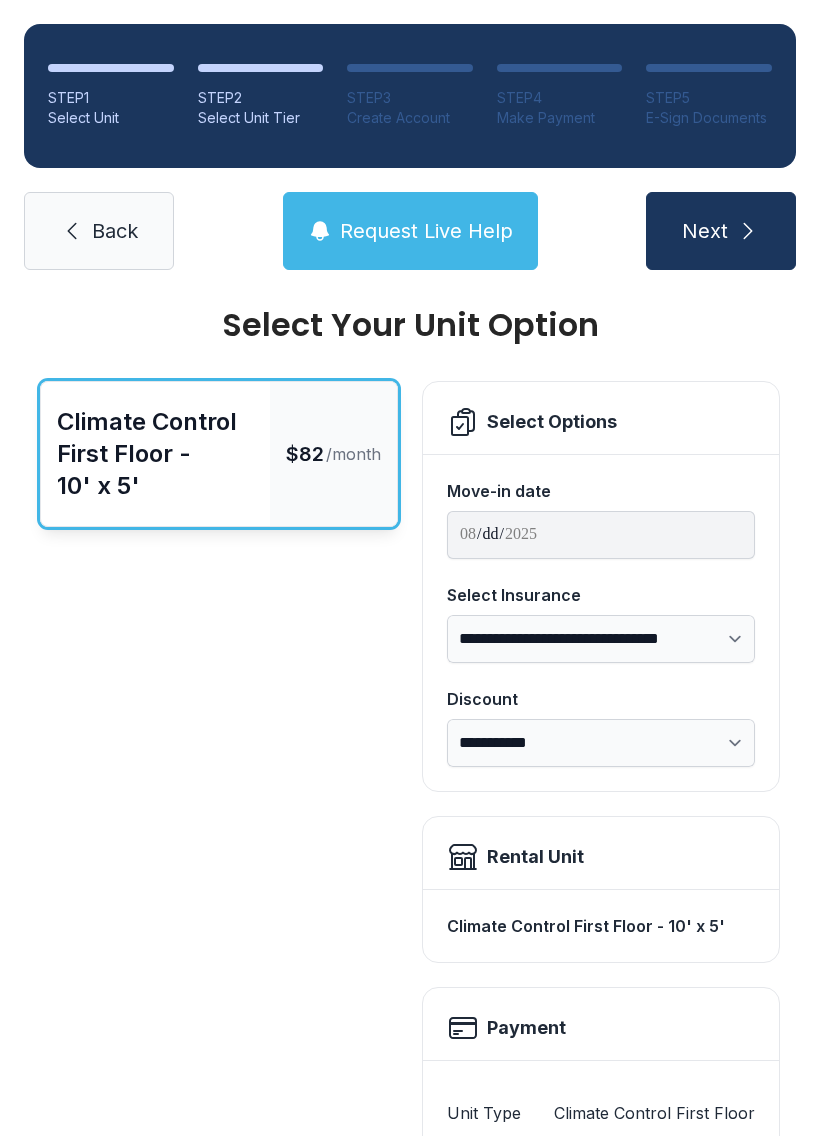 scroll, scrollTop: 0, scrollLeft: 0, axis: both 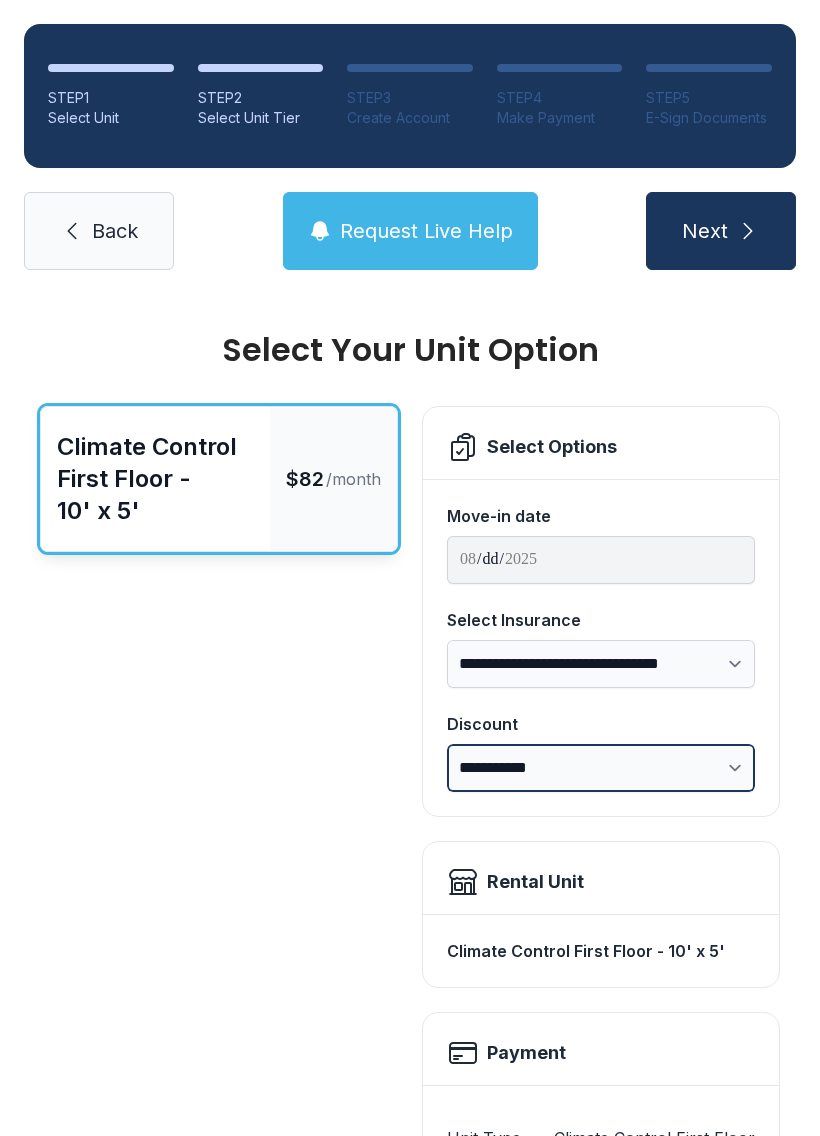 click on "**********" at bounding box center (601, 768) 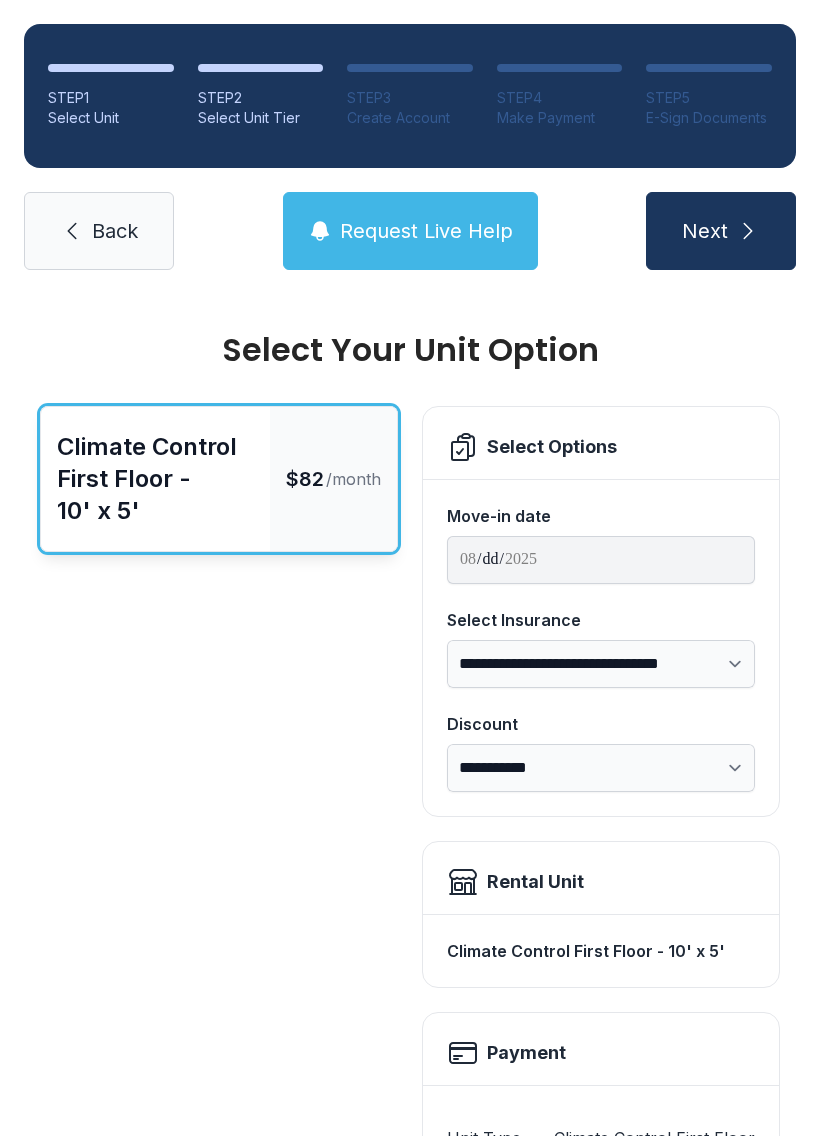 click on "Climate Control First Floor - 10' x 5'" at bounding box center (601, 951) 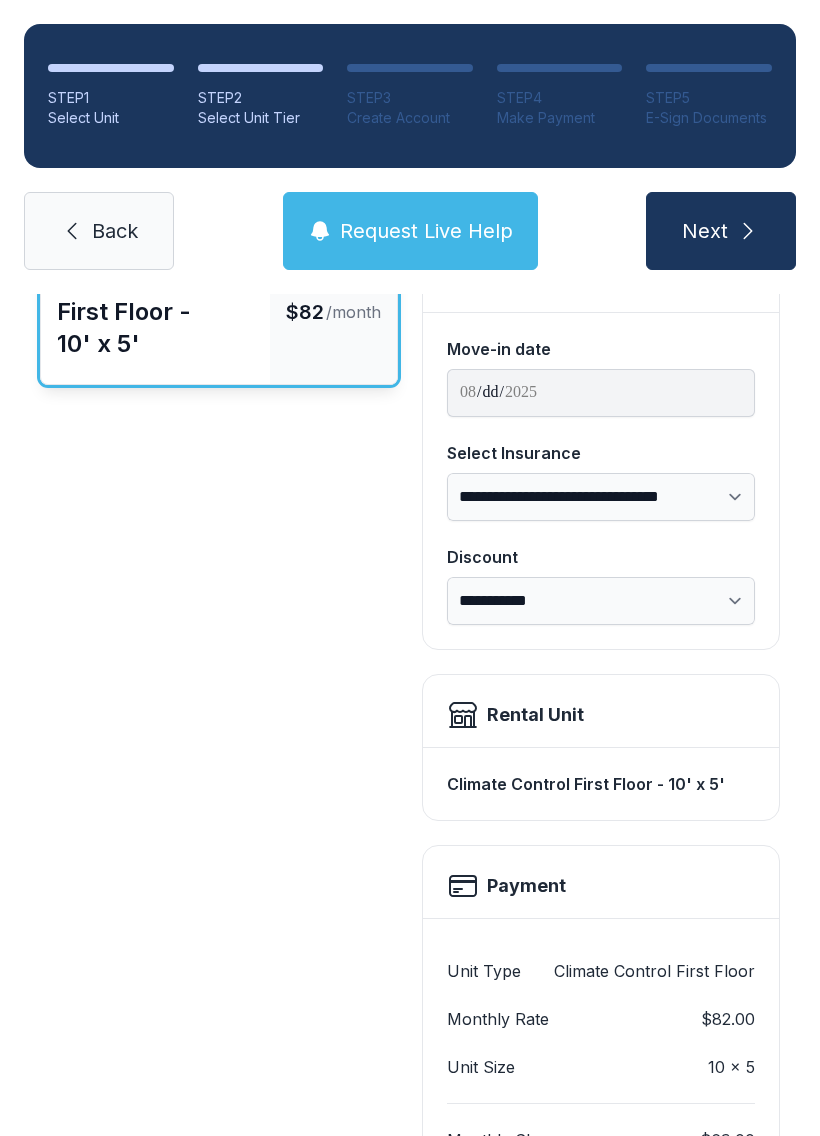 scroll, scrollTop: 165, scrollLeft: 0, axis: vertical 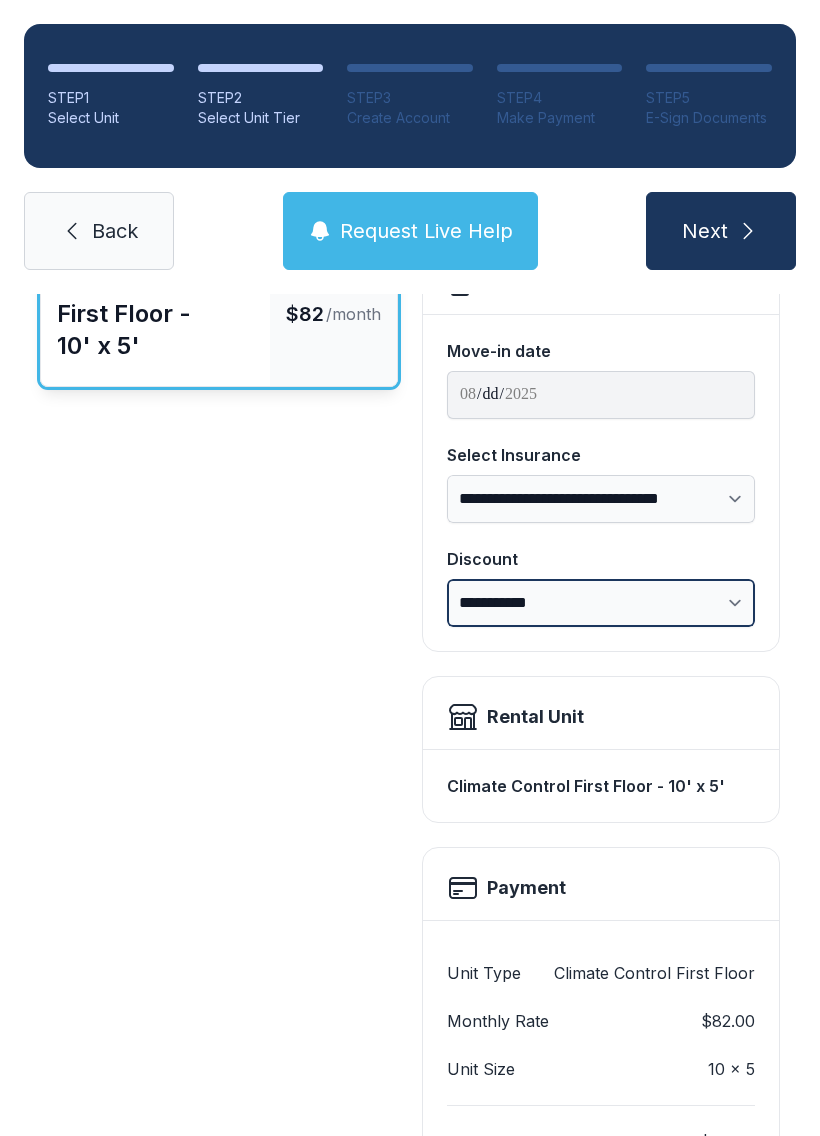 click on "**********" at bounding box center (601, 603) 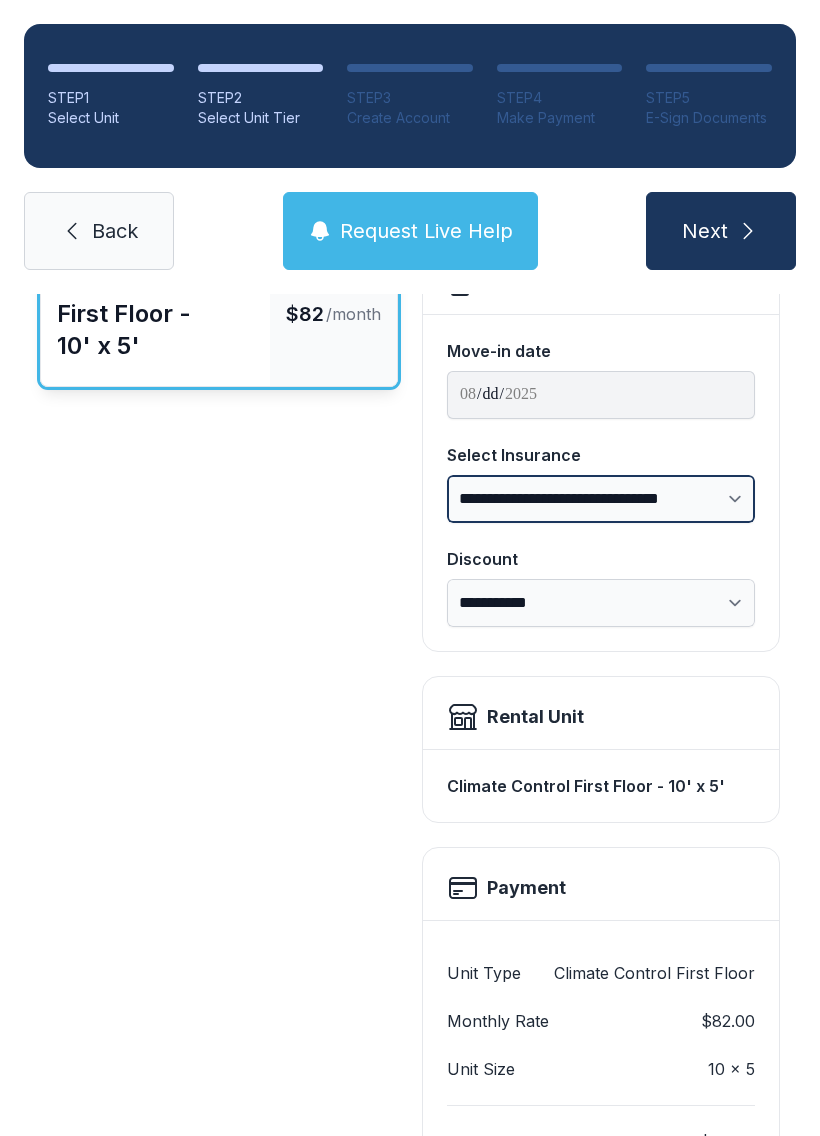 click on "**********" at bounding box center (601, 499) 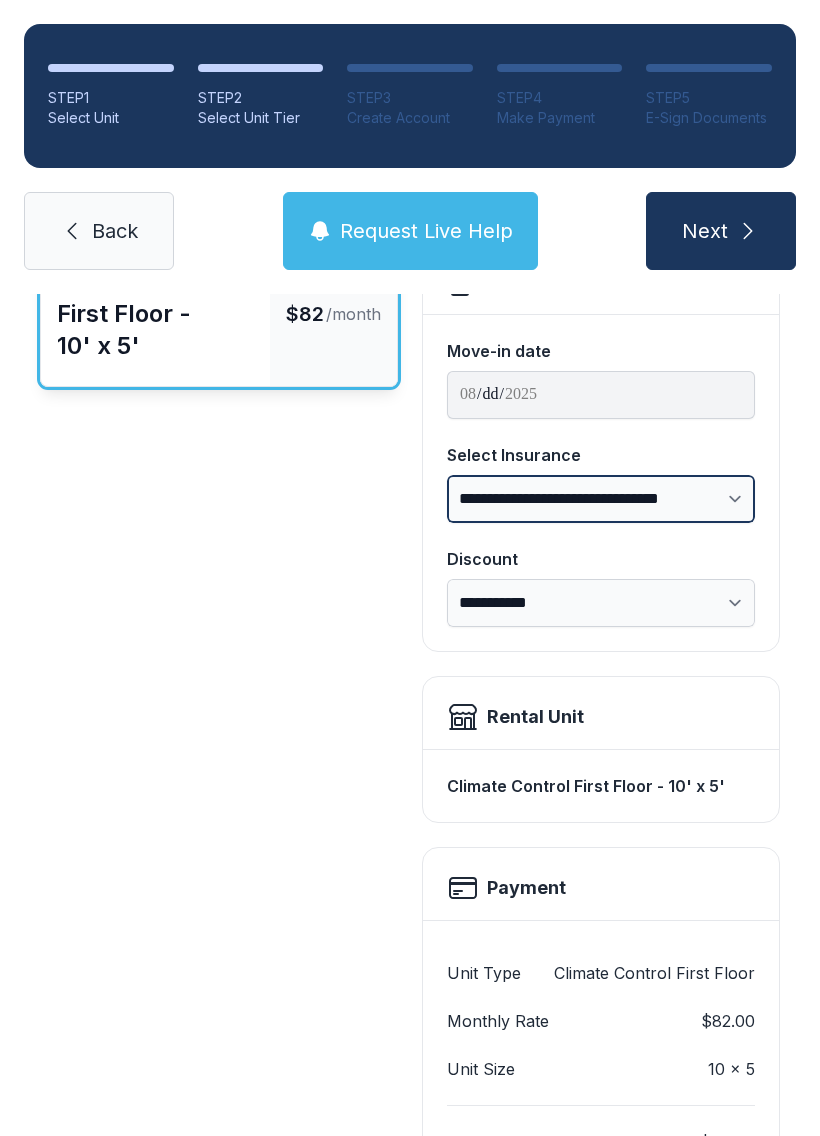 click on "**********" at bounding box center (601, 499) 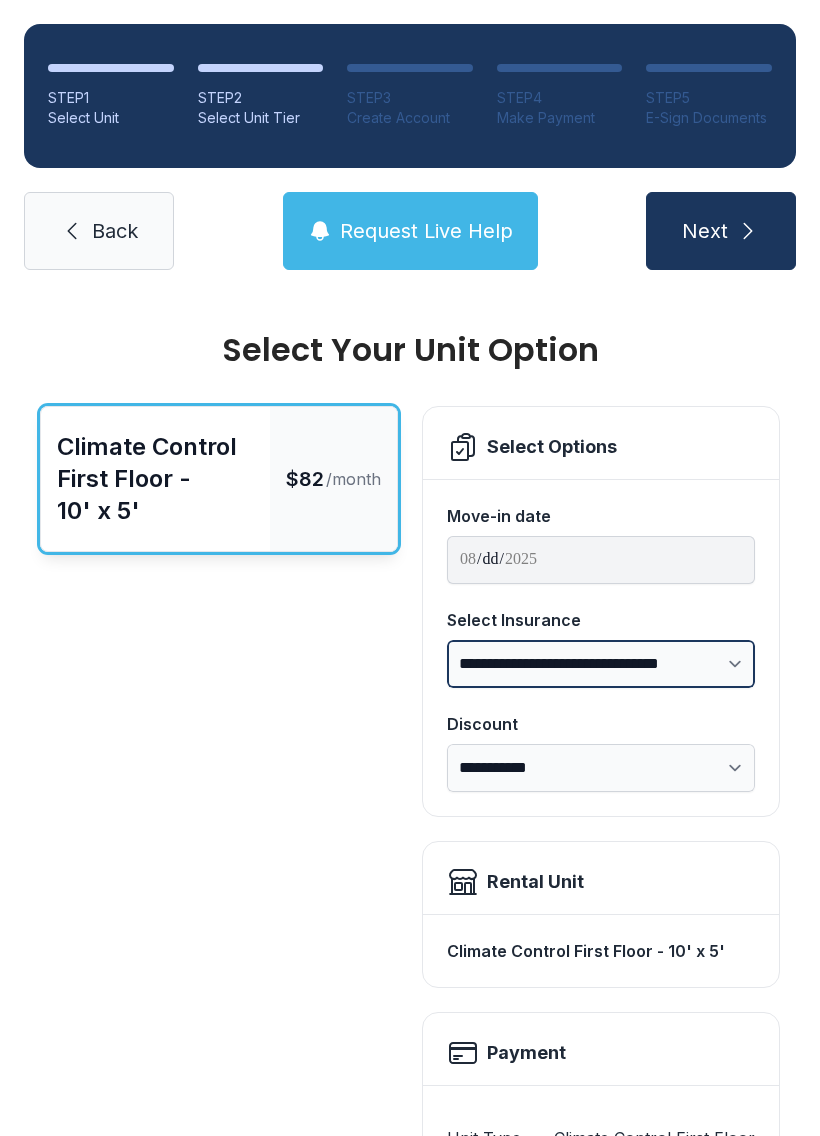 scroll, scrollTop: 0, scrollLeft: 0, axis: both 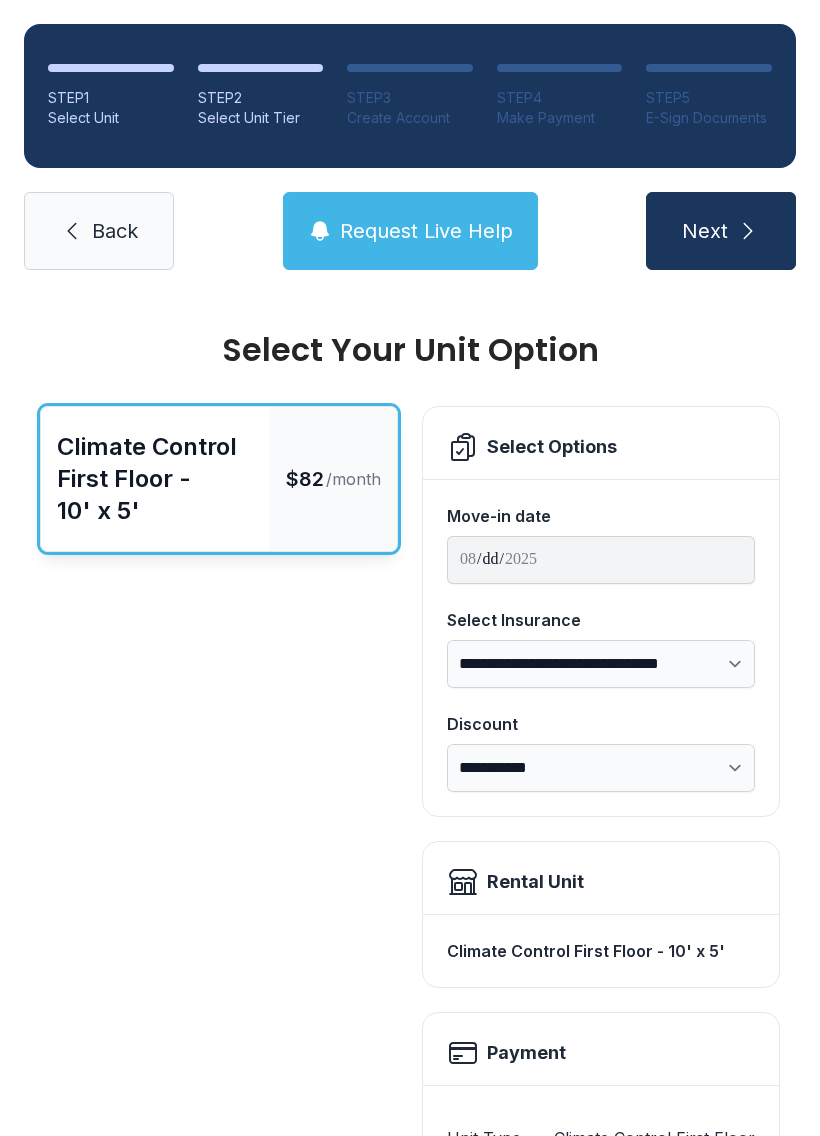 click on "Next" at bounding box center (721, 231) 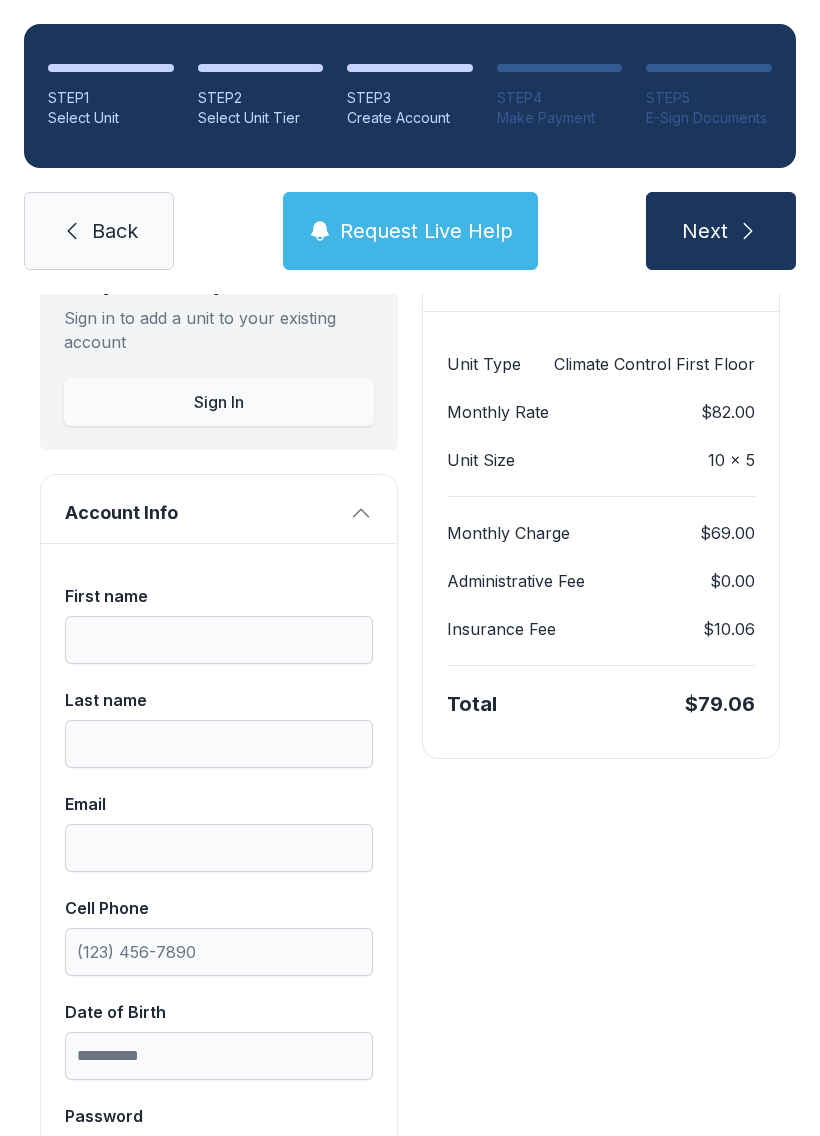 scroll, scrollTop: 158, scrollLeft: 0, axis: vertical 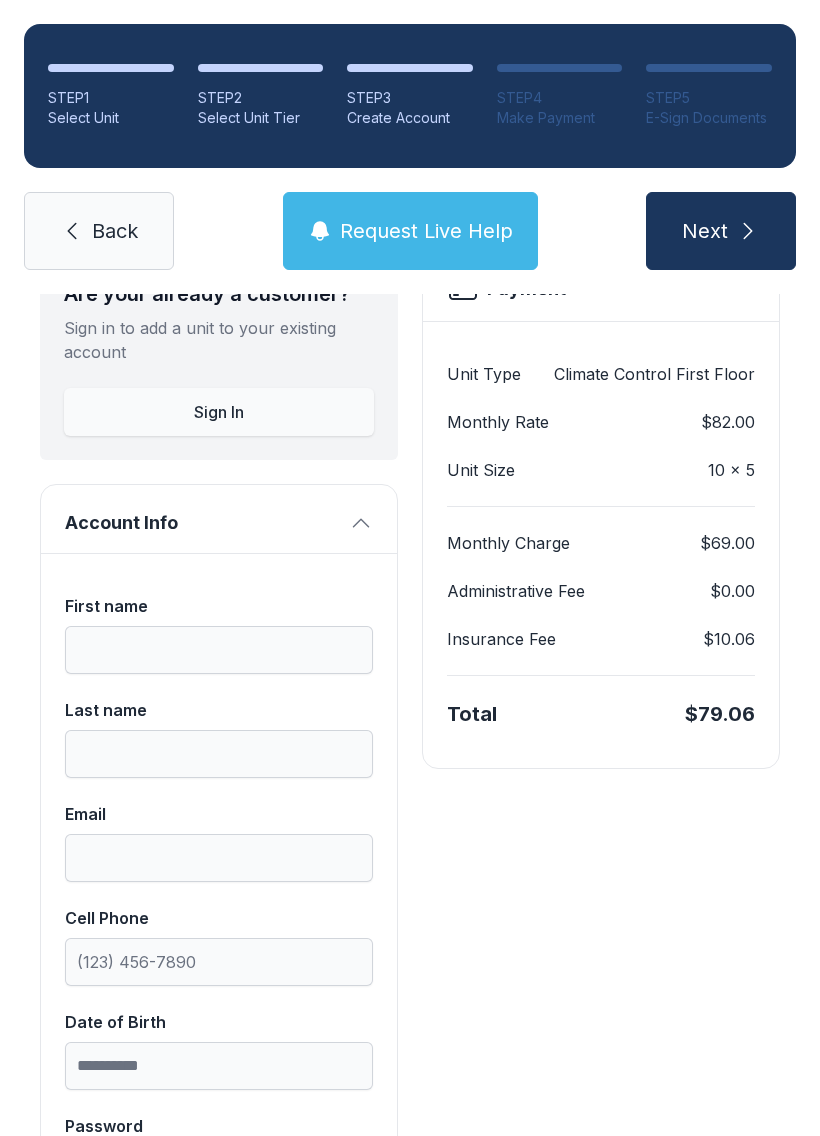 click on "Request Live Help" at bounding box center (426, 231) 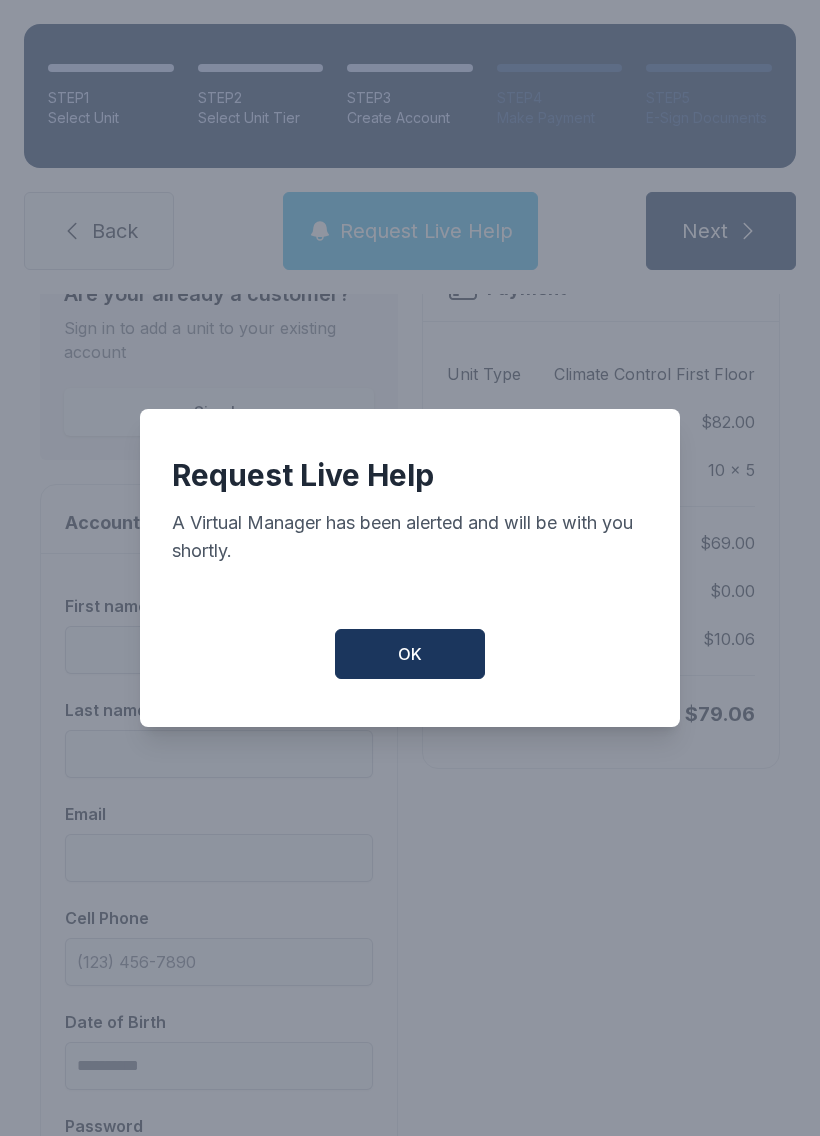 click on "OK" at bounding box center [410, 654] 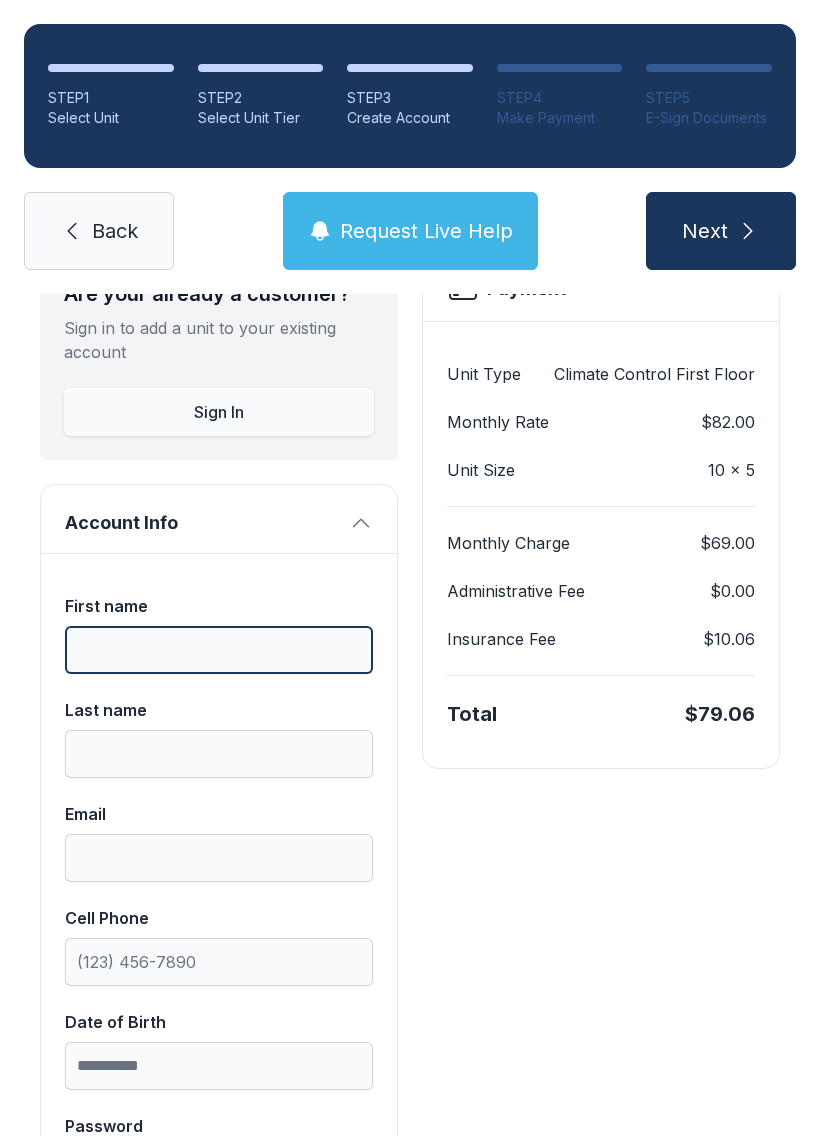 click on "First name" at bounding box center [219, 650] 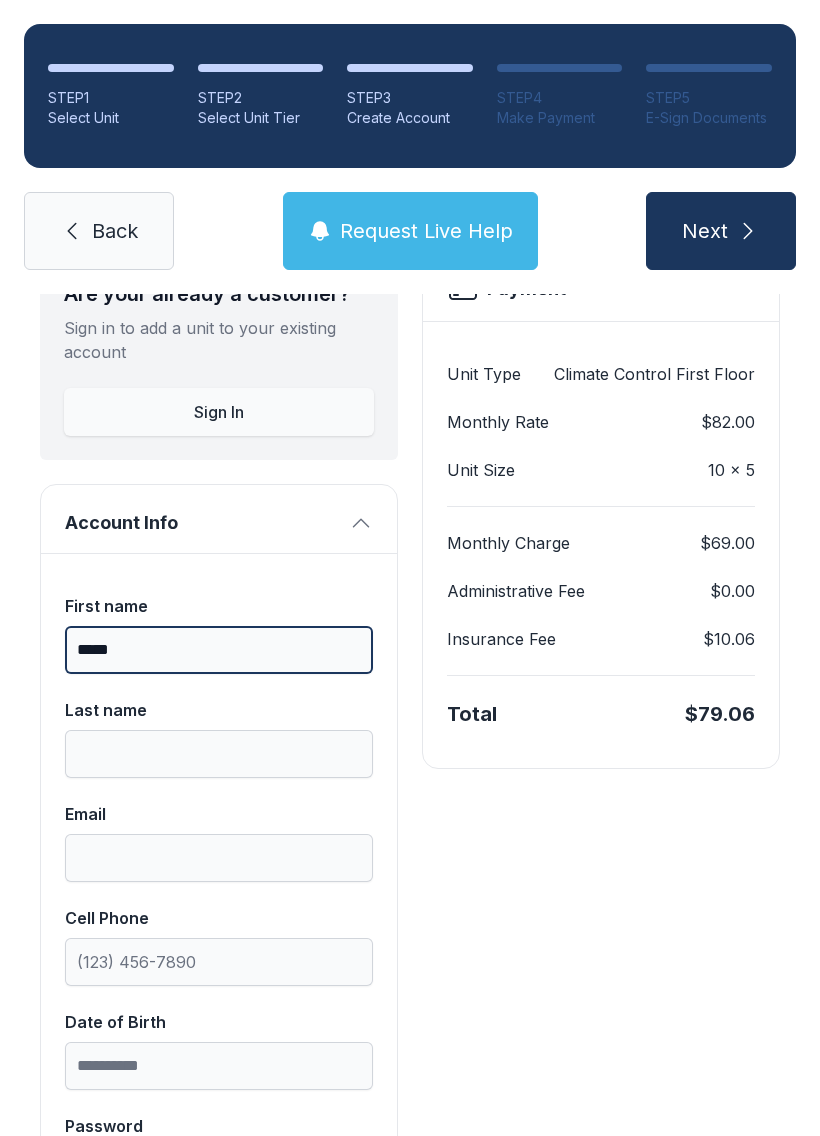 type on "*****" 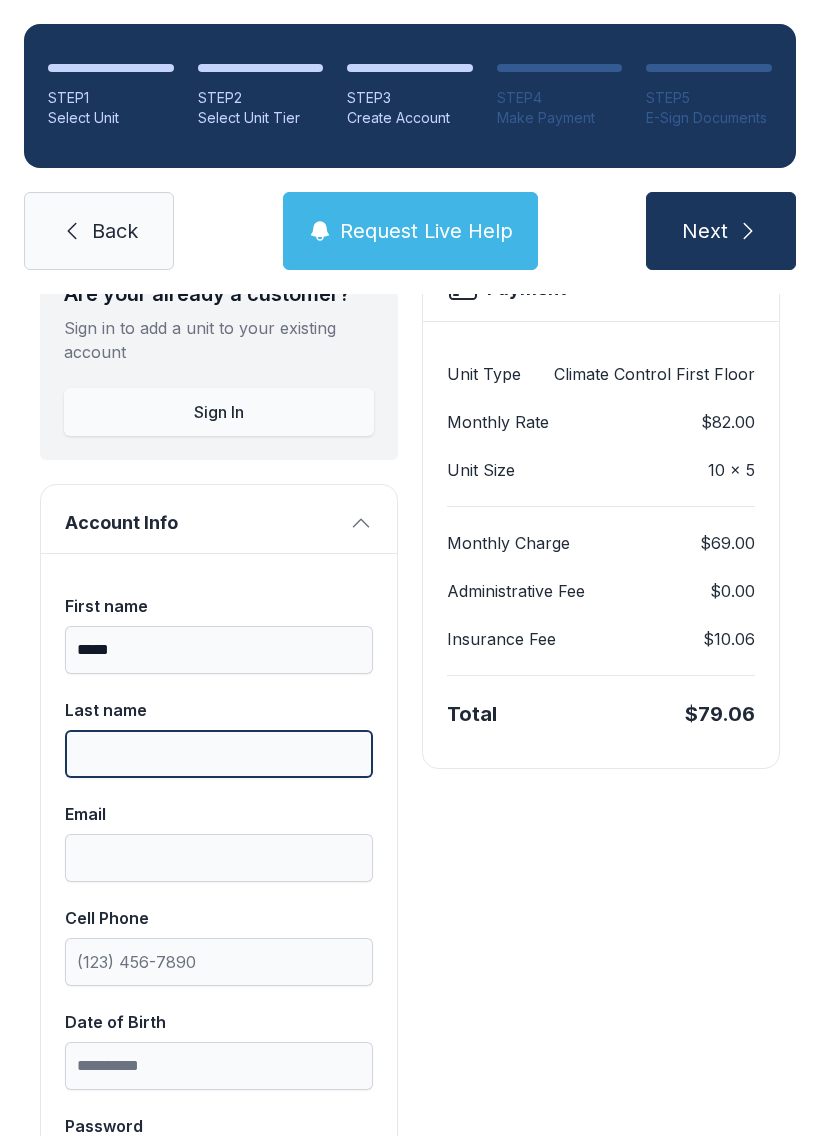 click on "Last name" at bounding box center [219, 754] 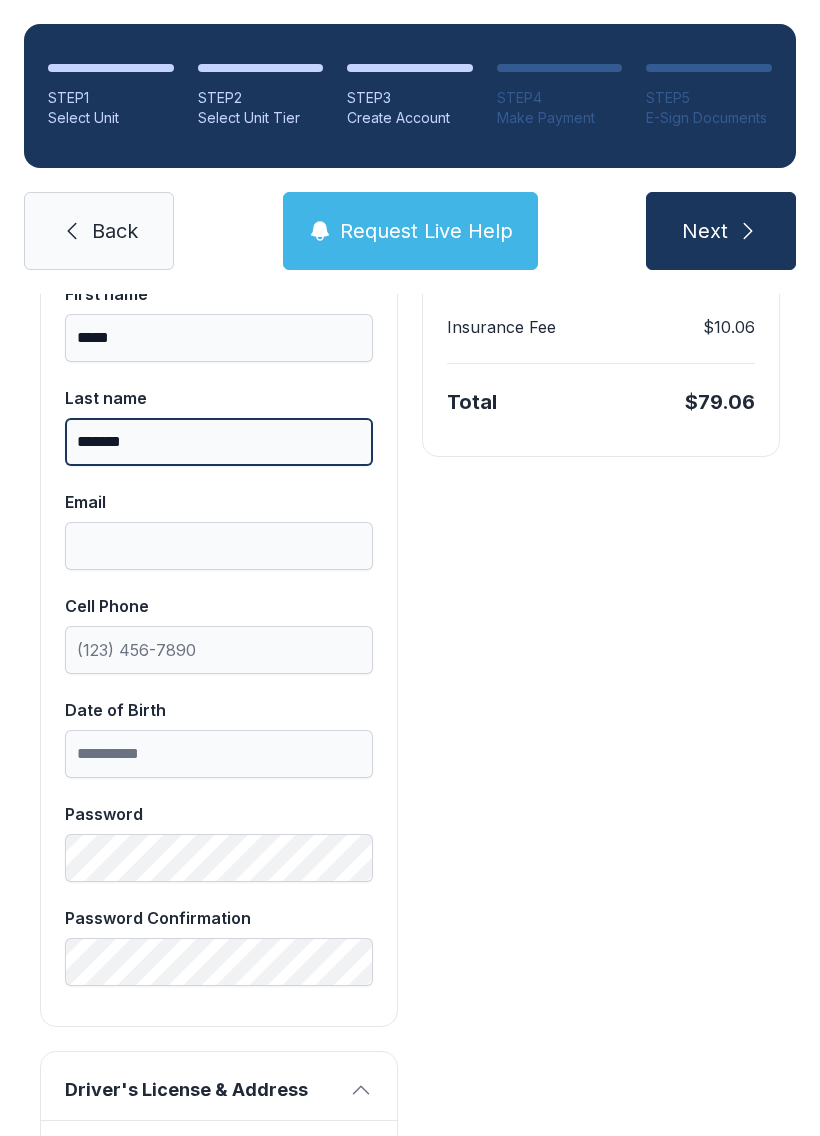 scroll, scrollTop: 490, scrollLeft: 0, axis: vertical 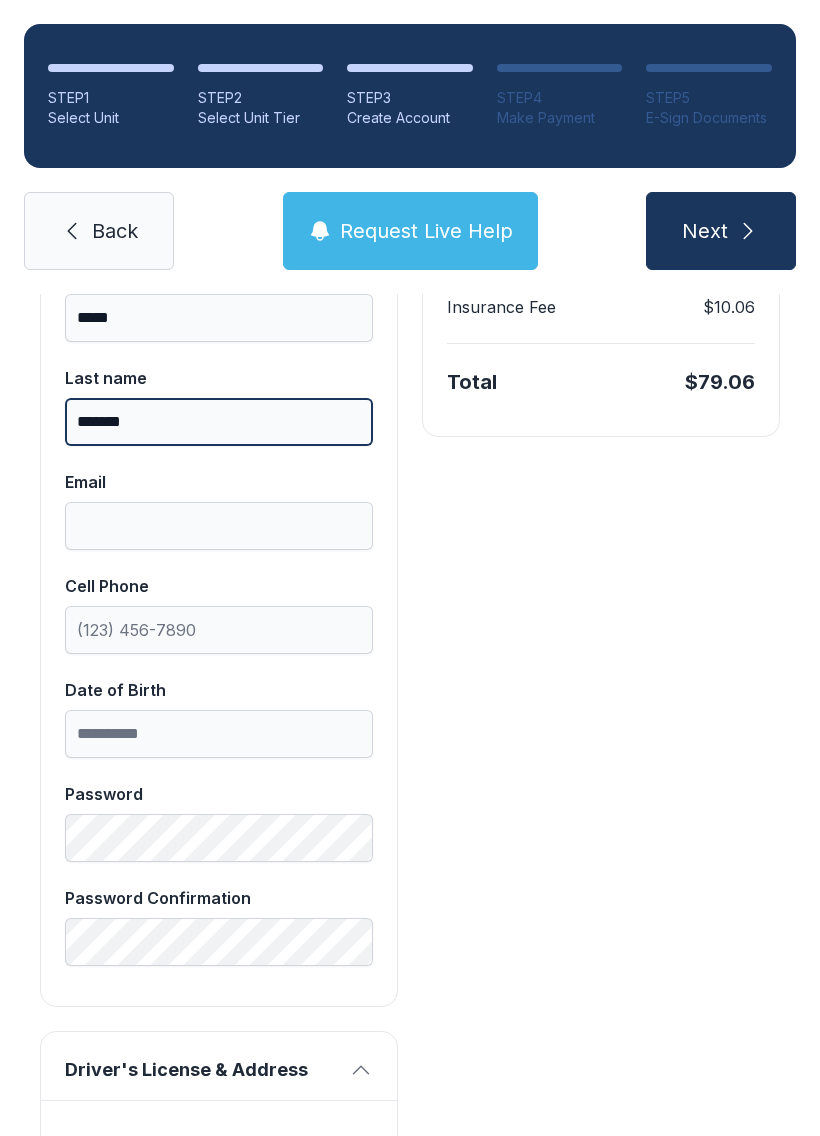 type on "*******" 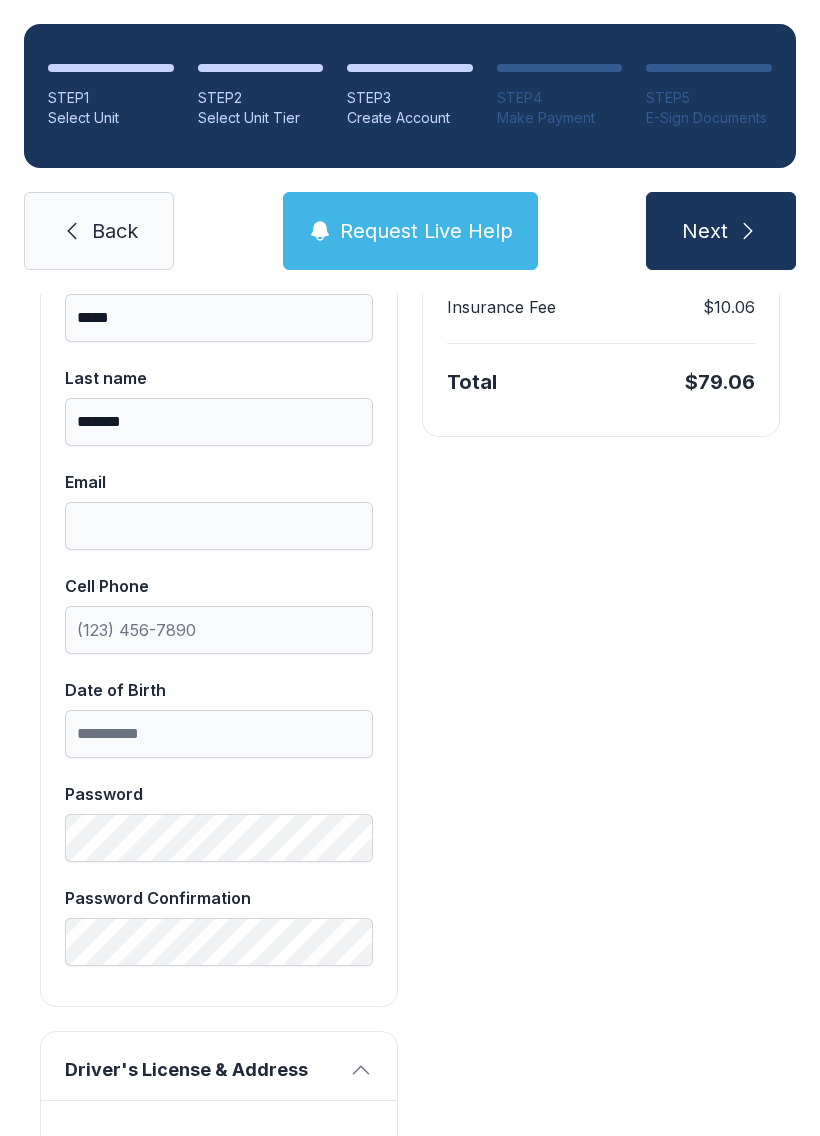 click on "Email" at bounding box center [219, 526] 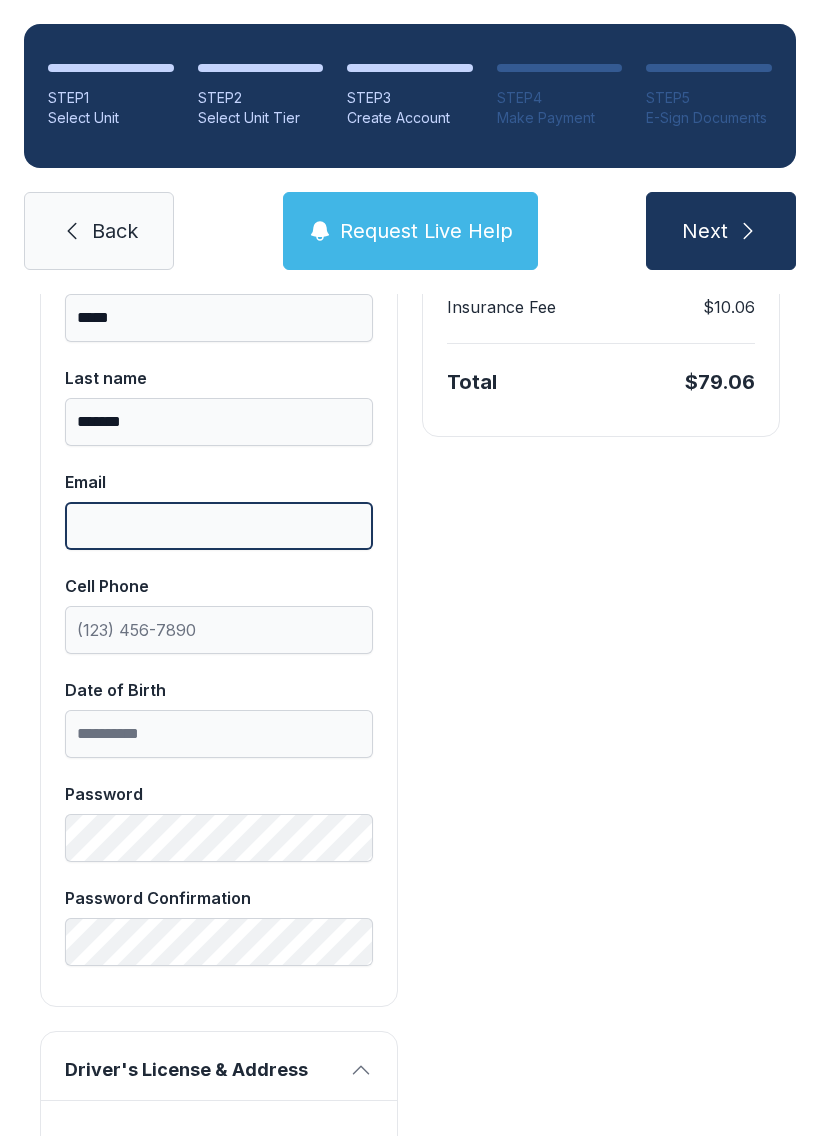 type on "*" 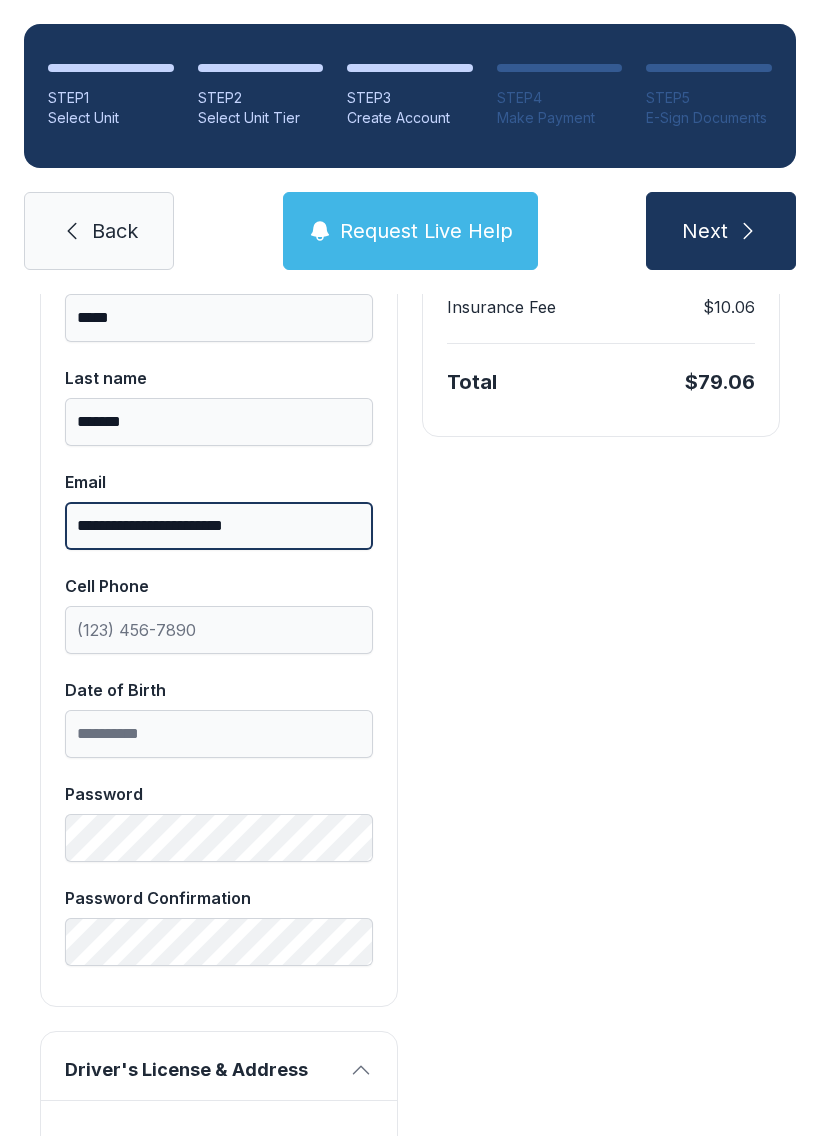 type on "**********" 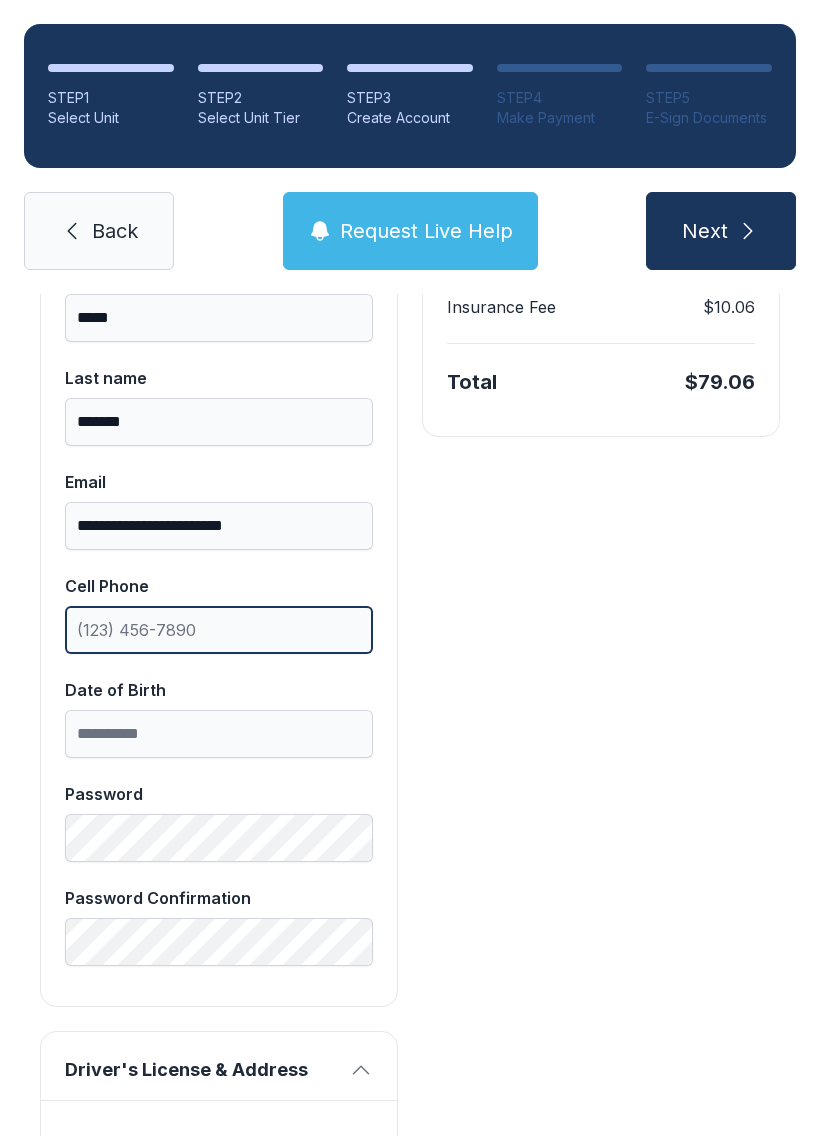 click on "Cell Phone" at bounding box center [219, 614] 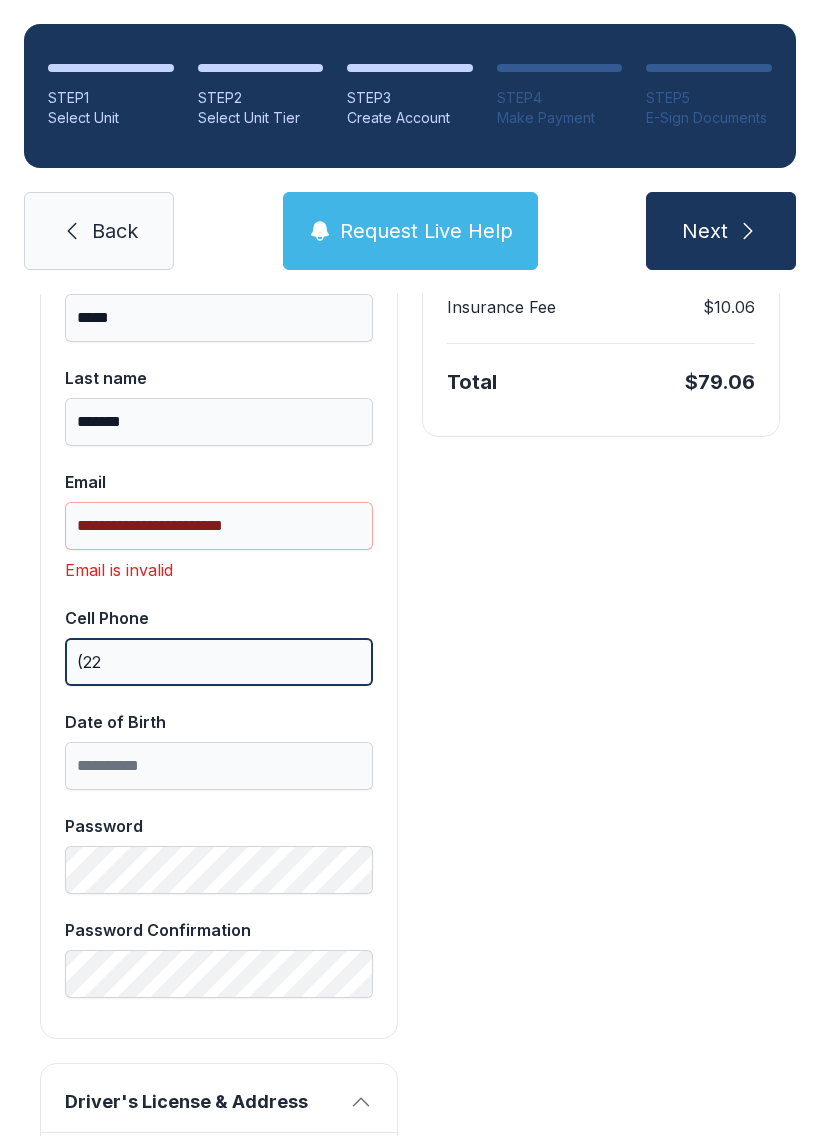 type on "(22" 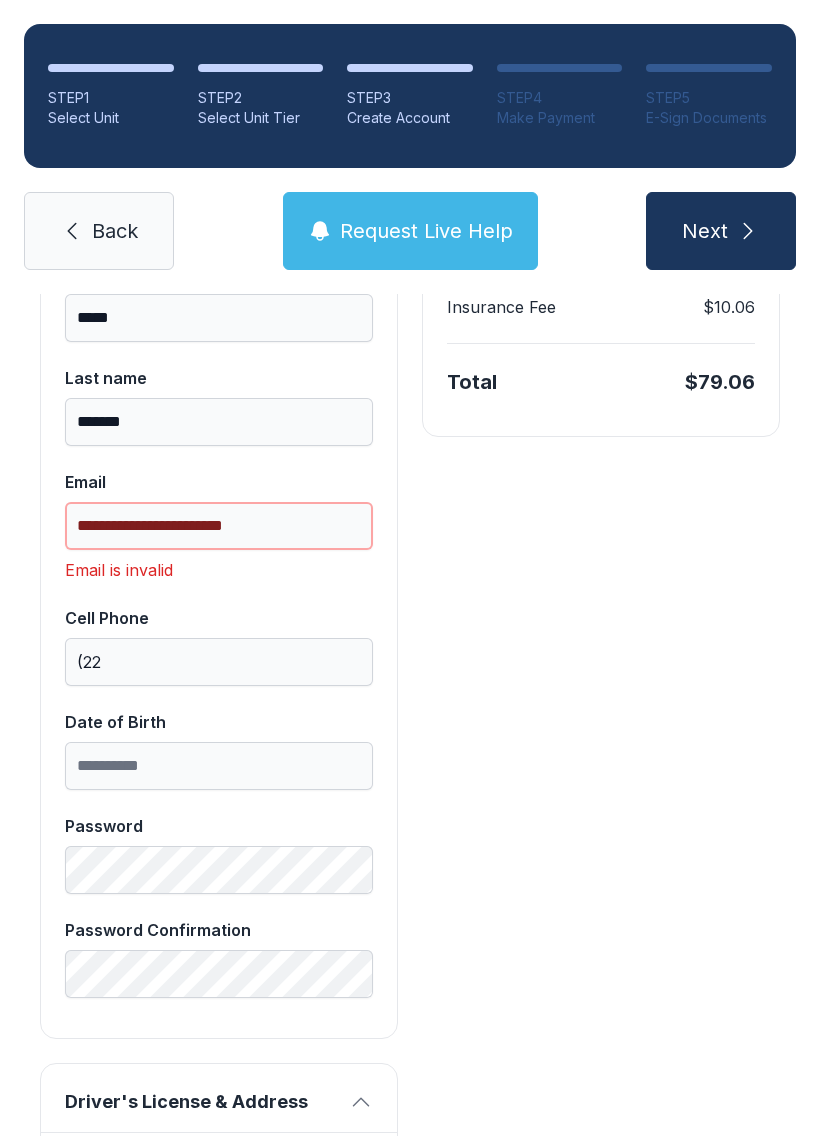 click on "**********" at bounding box center [219, 526] 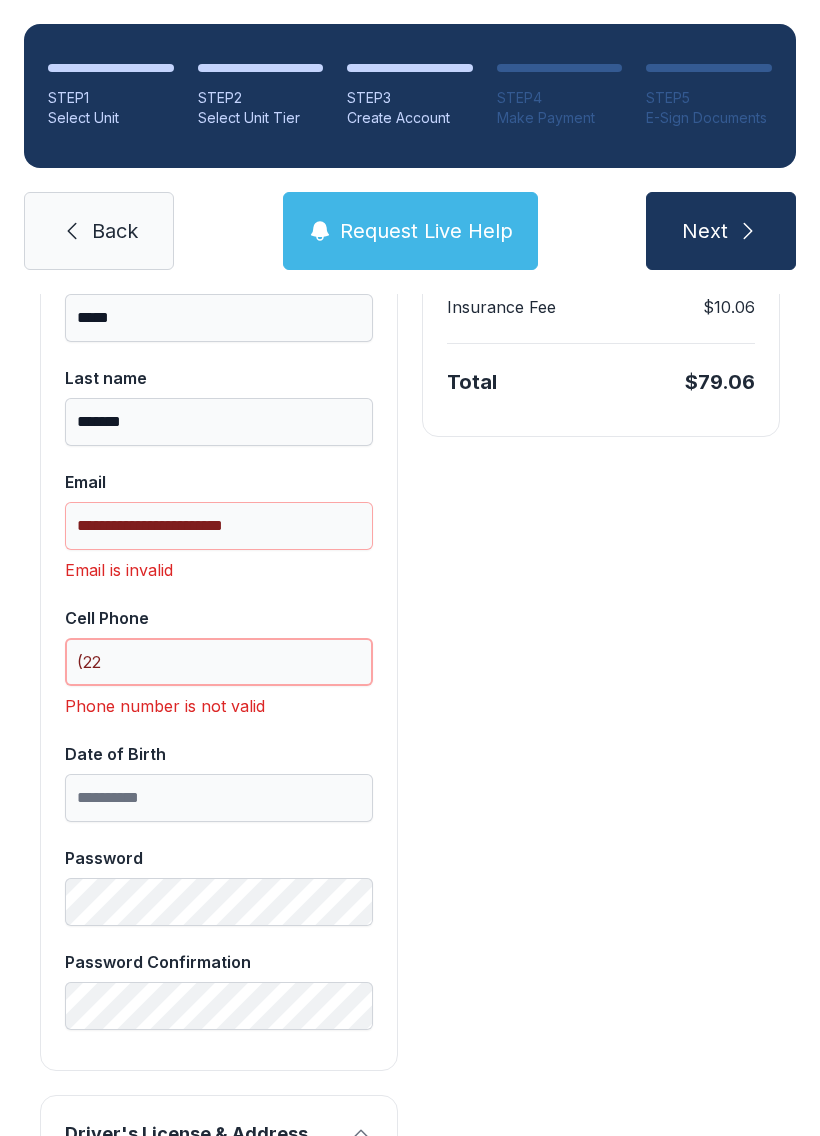 click on "(22" at bounding box center [219, 662] 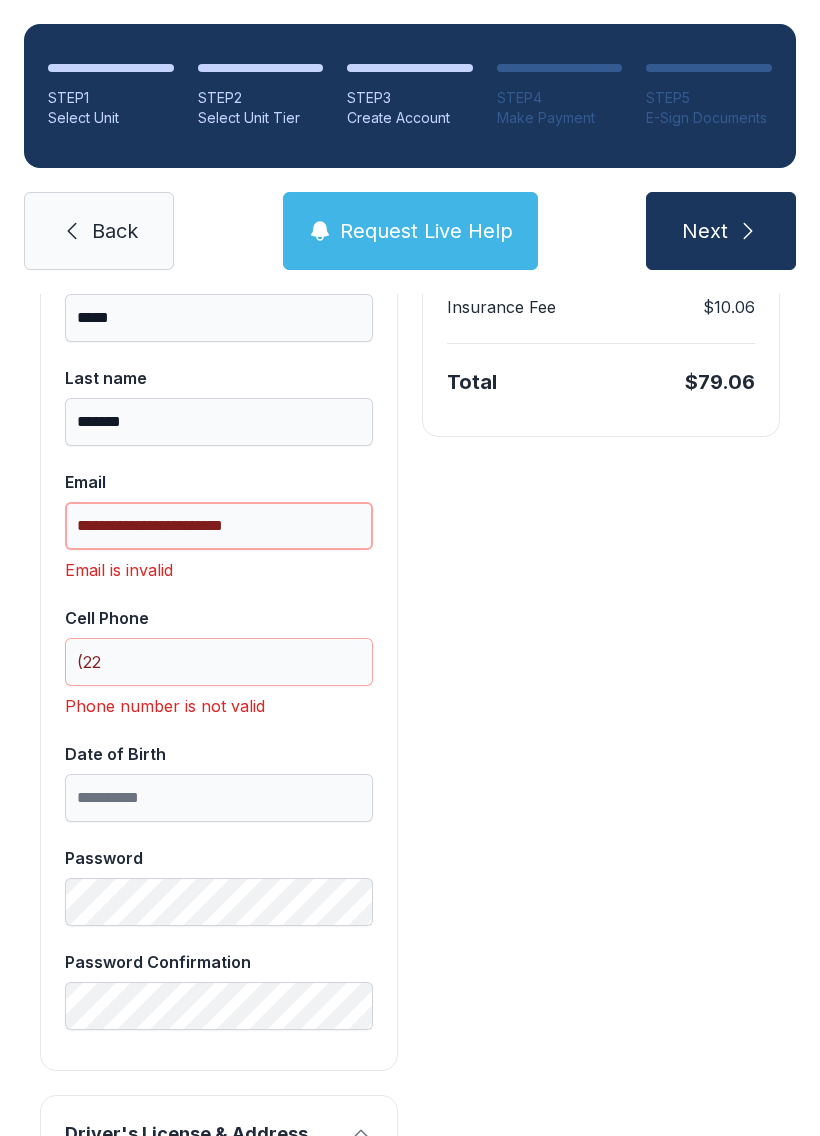 click on "**********" at bounding box center (219, 526) 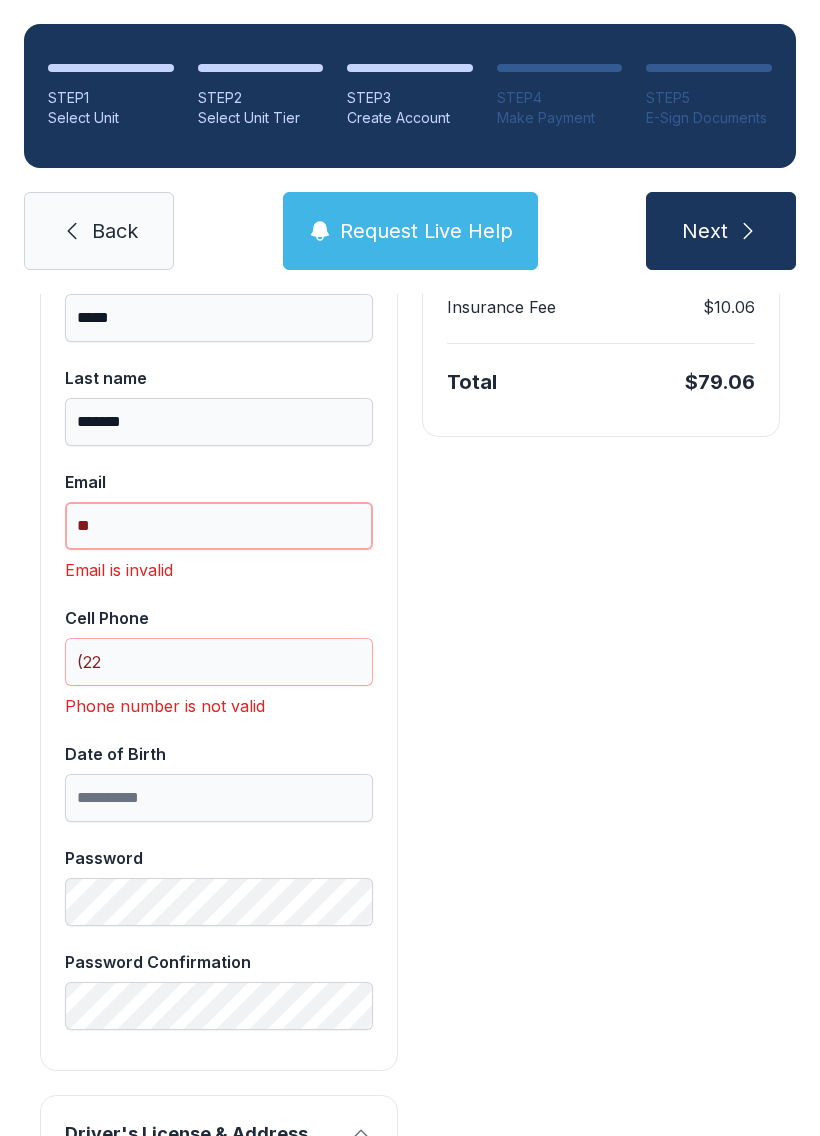 type on "*" 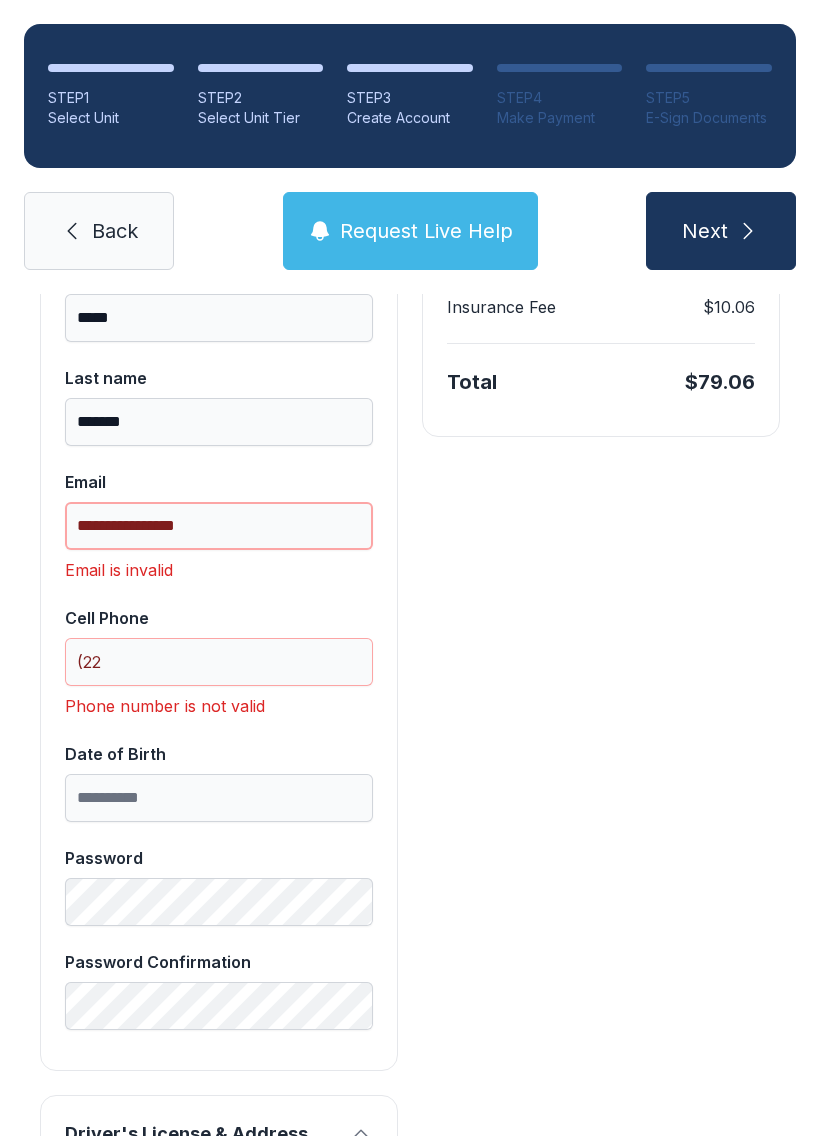 click on "Next" at bounding box center [721, 231] 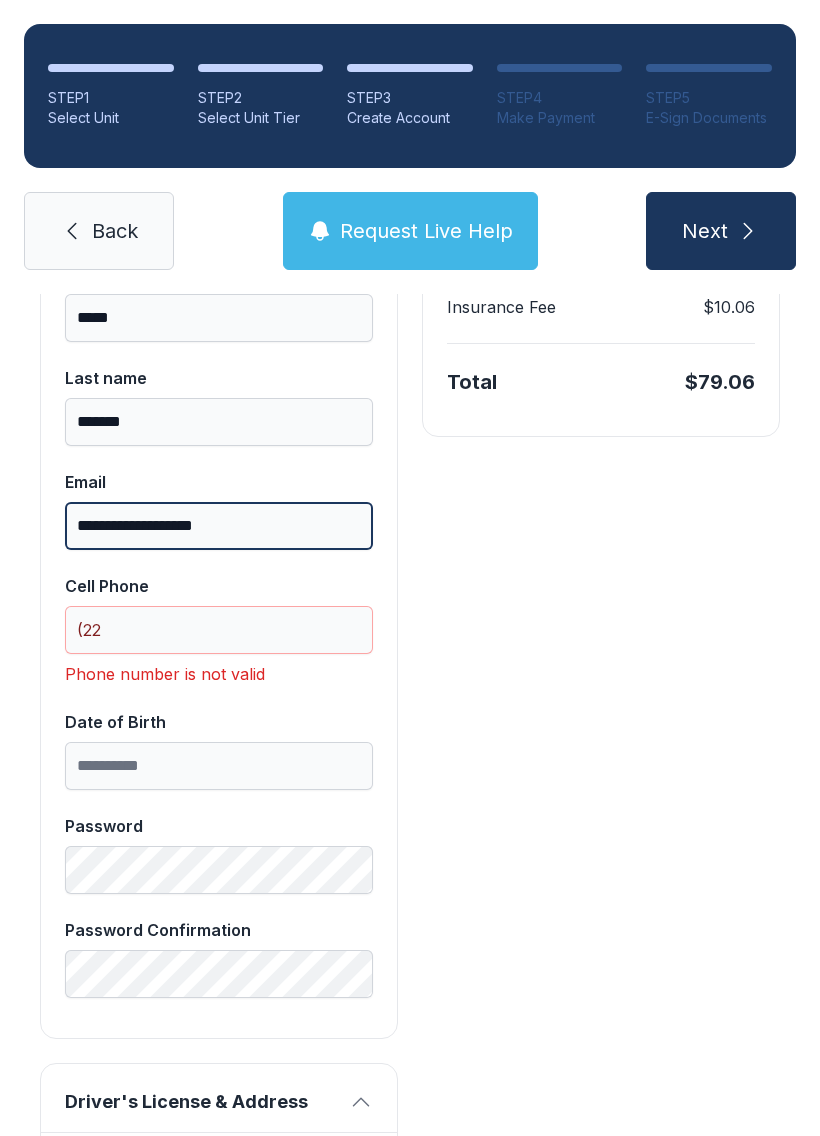 type on "**********" 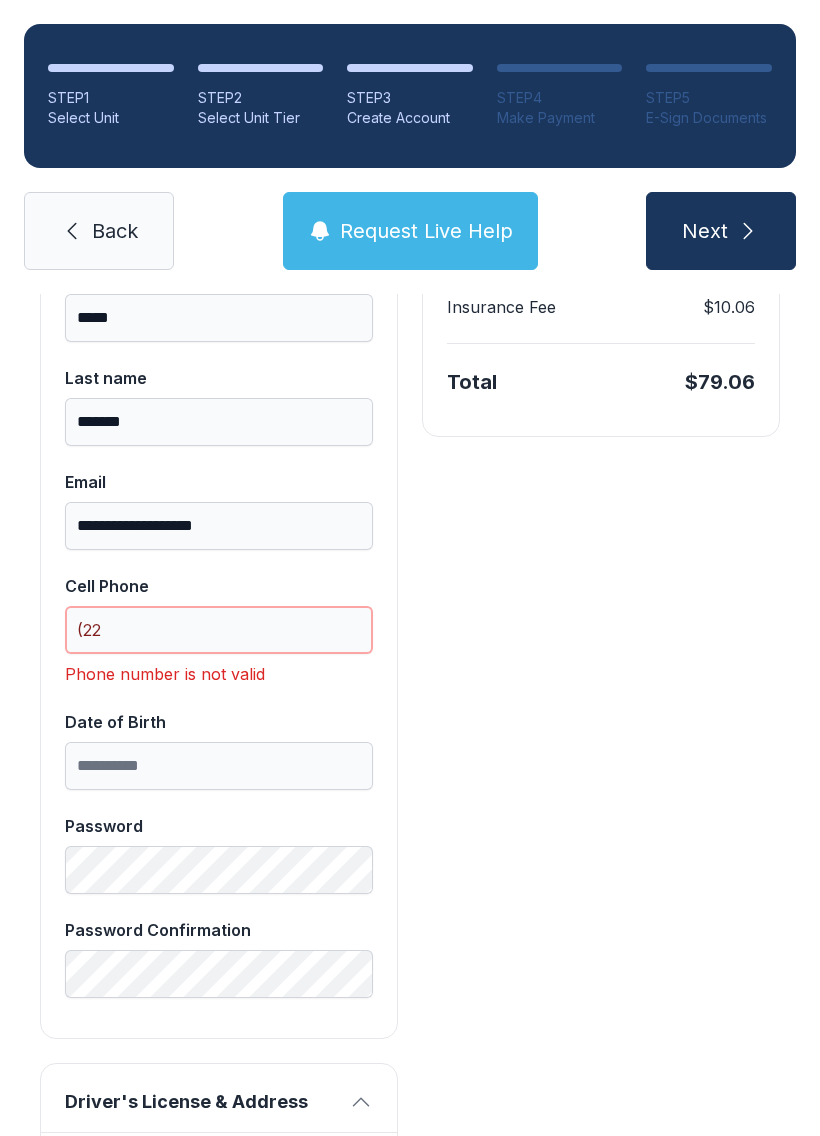 click on "(22" at bounding box center (219, 630) 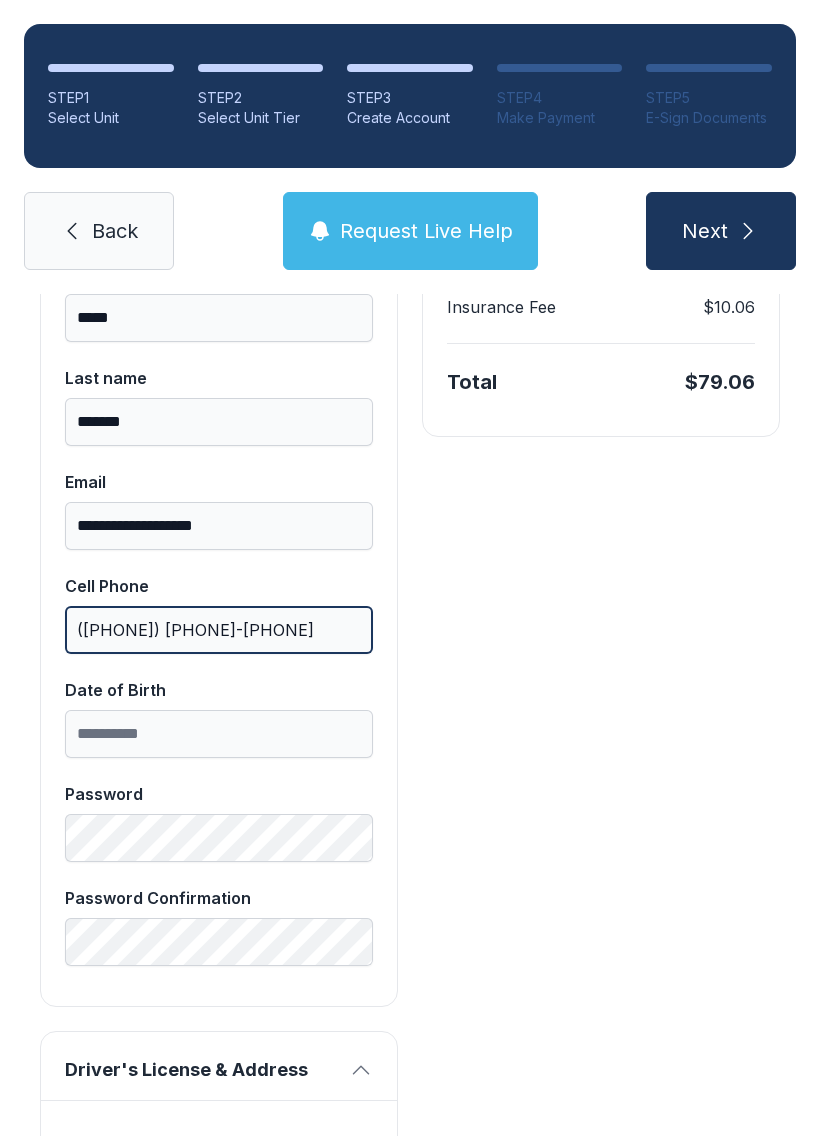 type on "([PHONE]) [PHONE]-[PHONE]" 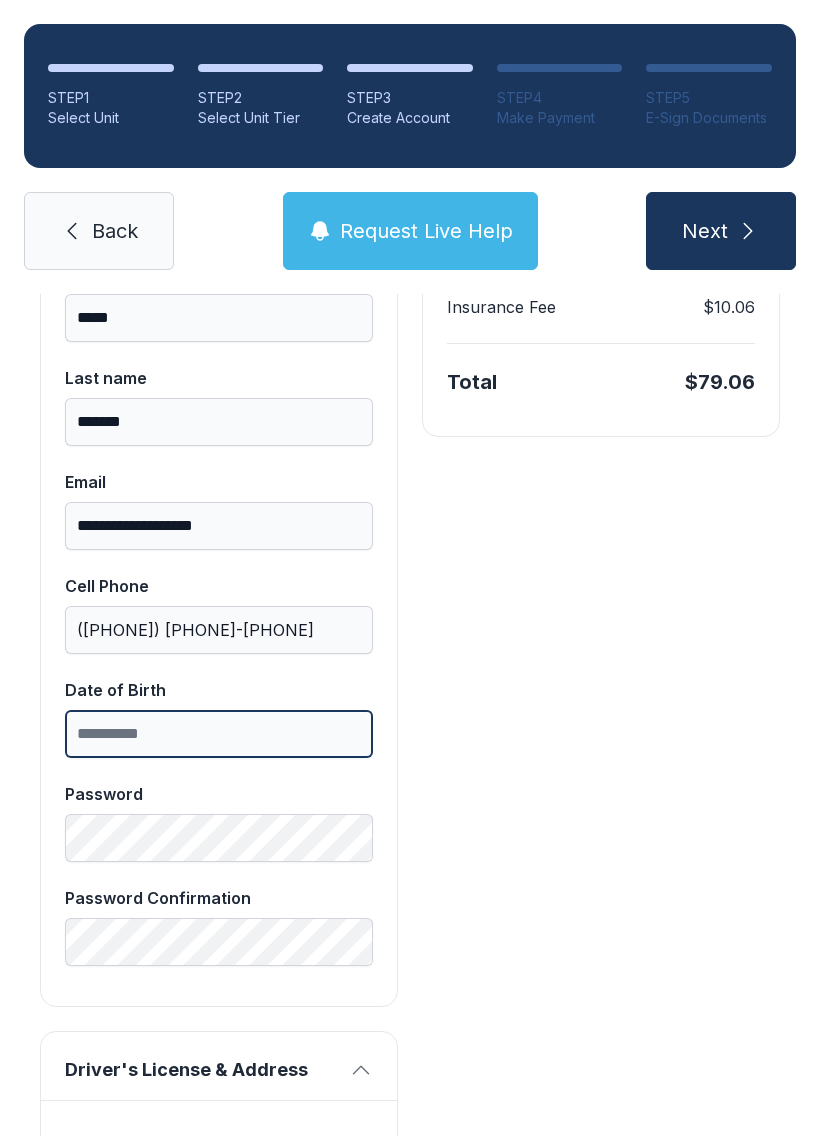 click on "Date of Birth" at bounding box center [219, 734] 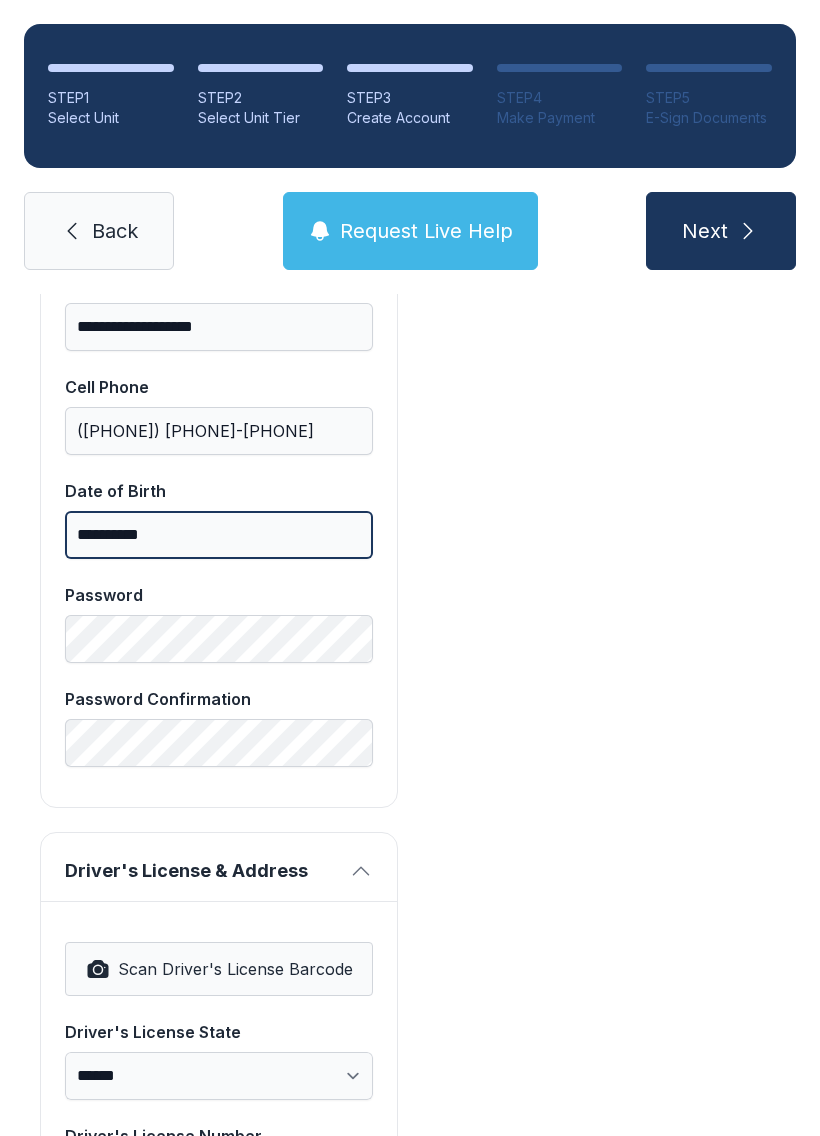 scroll, scrollTop: 707, scrollLeft: 0, axis: vertical 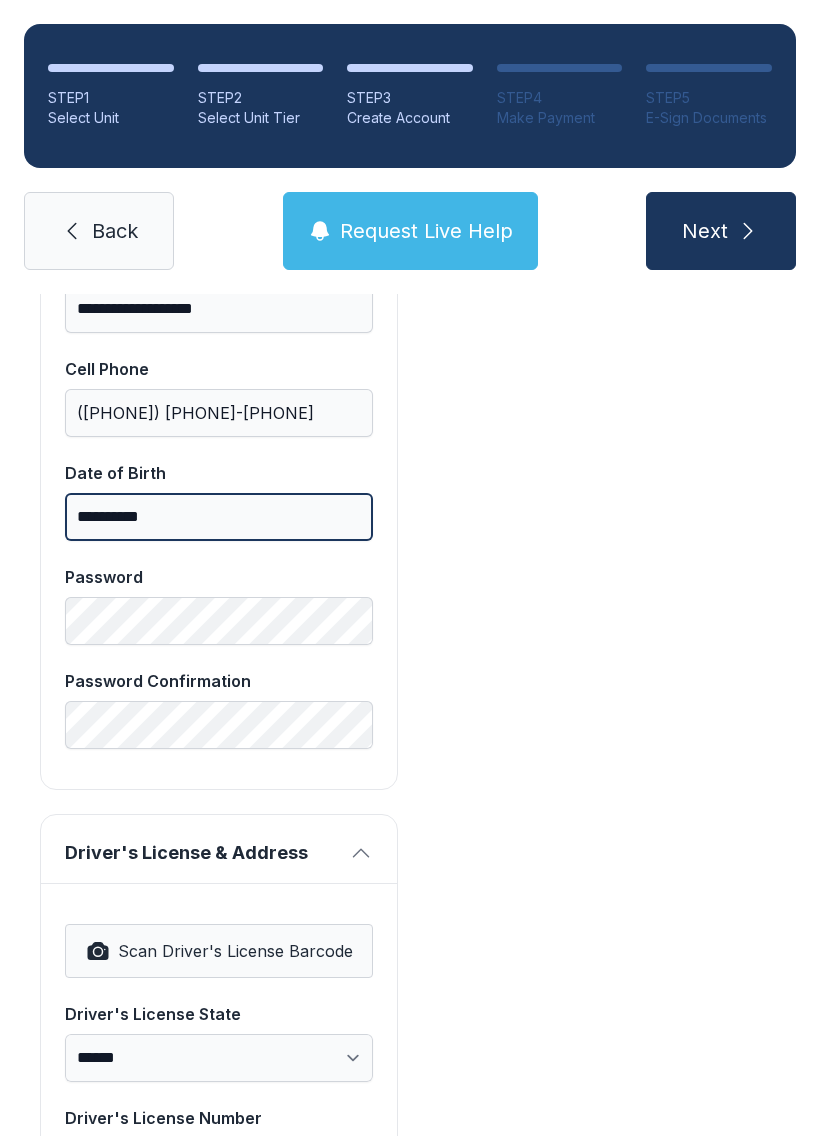 type on "**********" 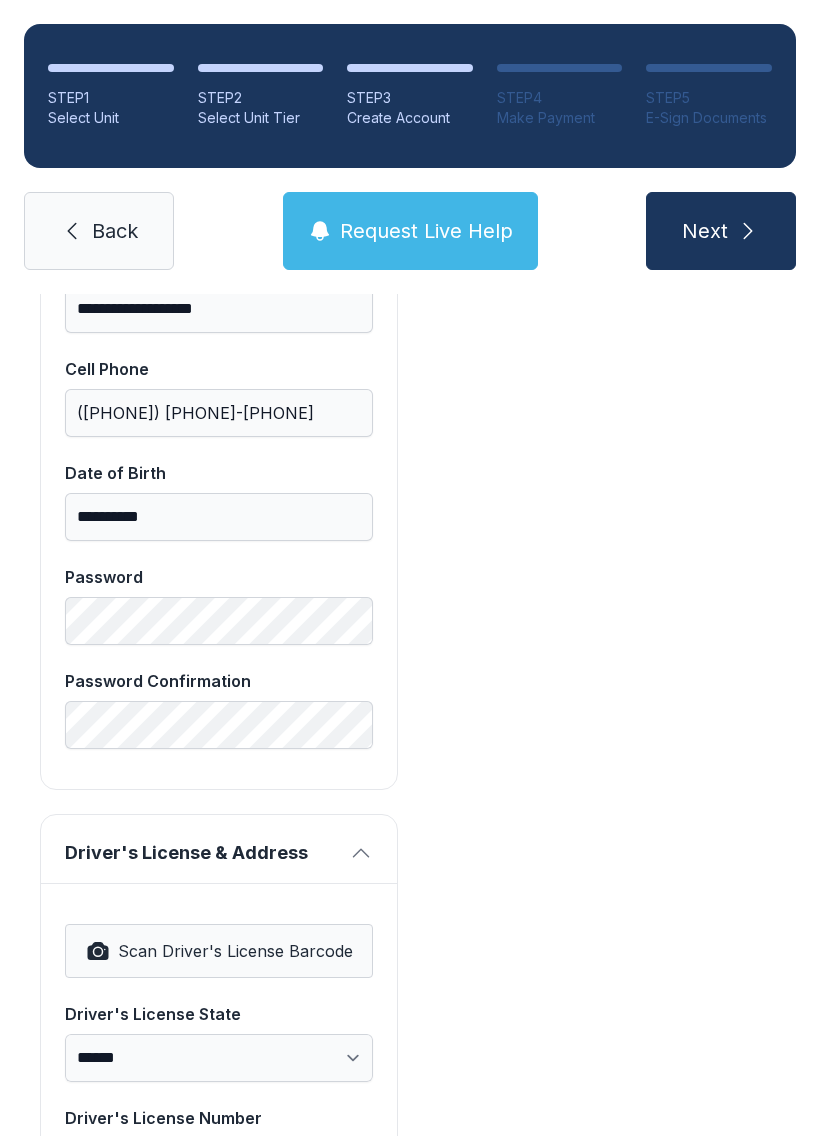 click 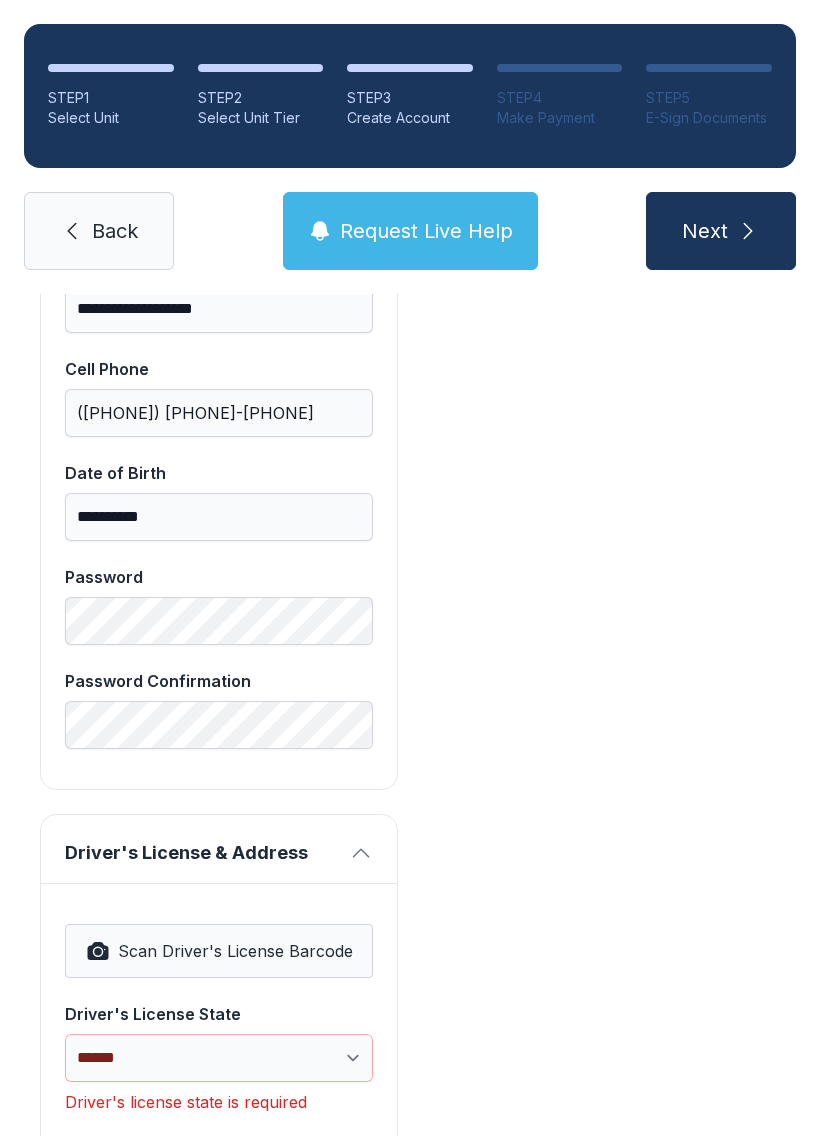 click 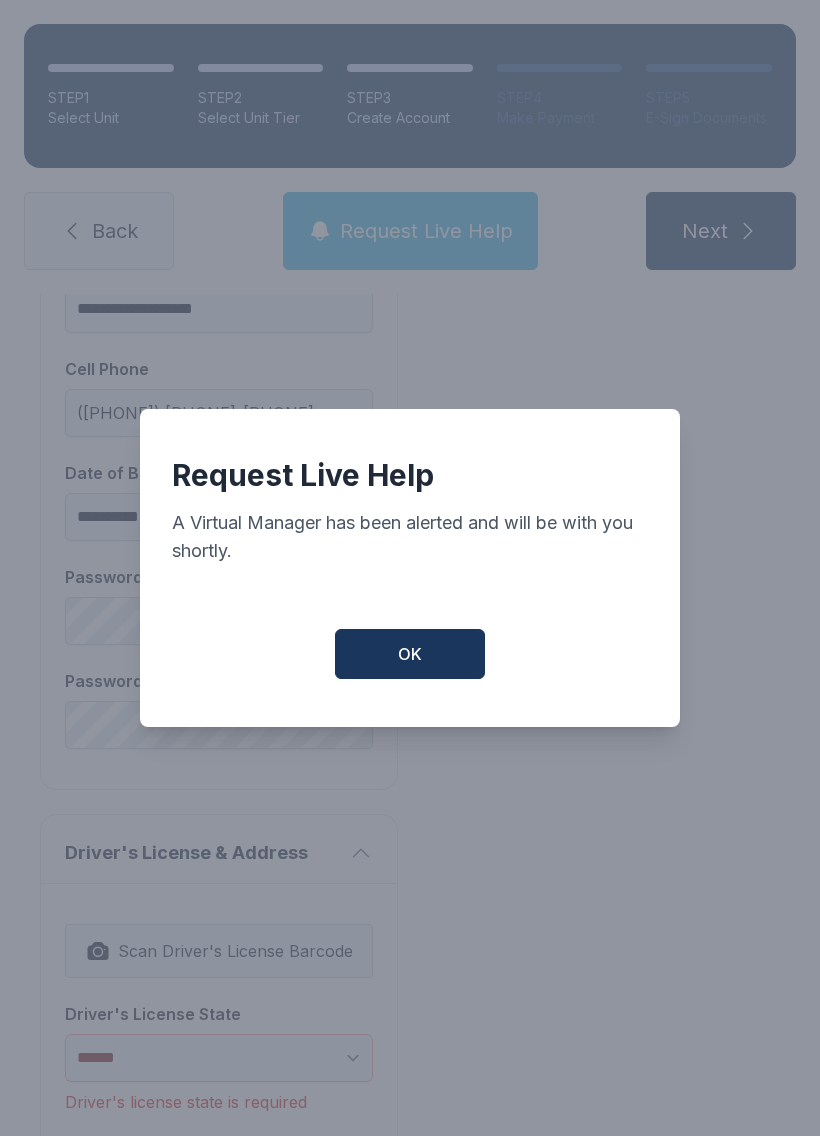 click on "OK" at bounding box center (410, 654) 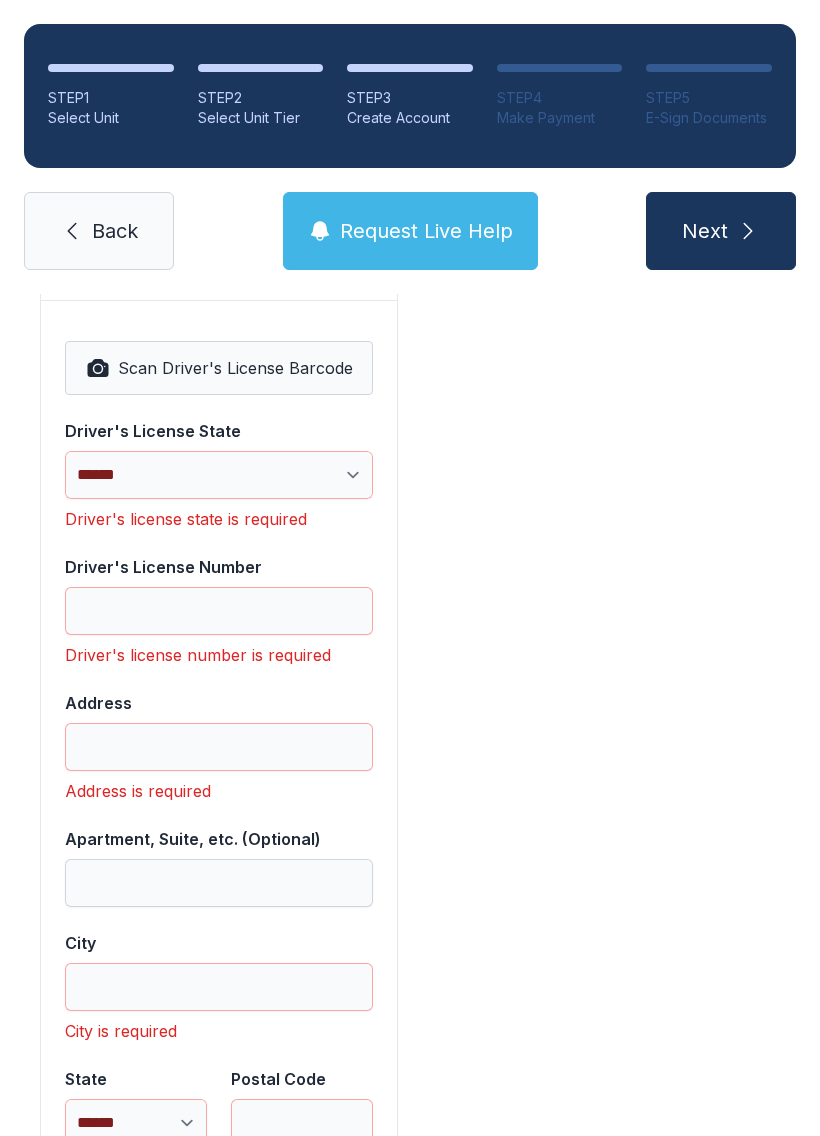 scroll, scrollTop: 1291, scrollLeft: 0, axis: vertical 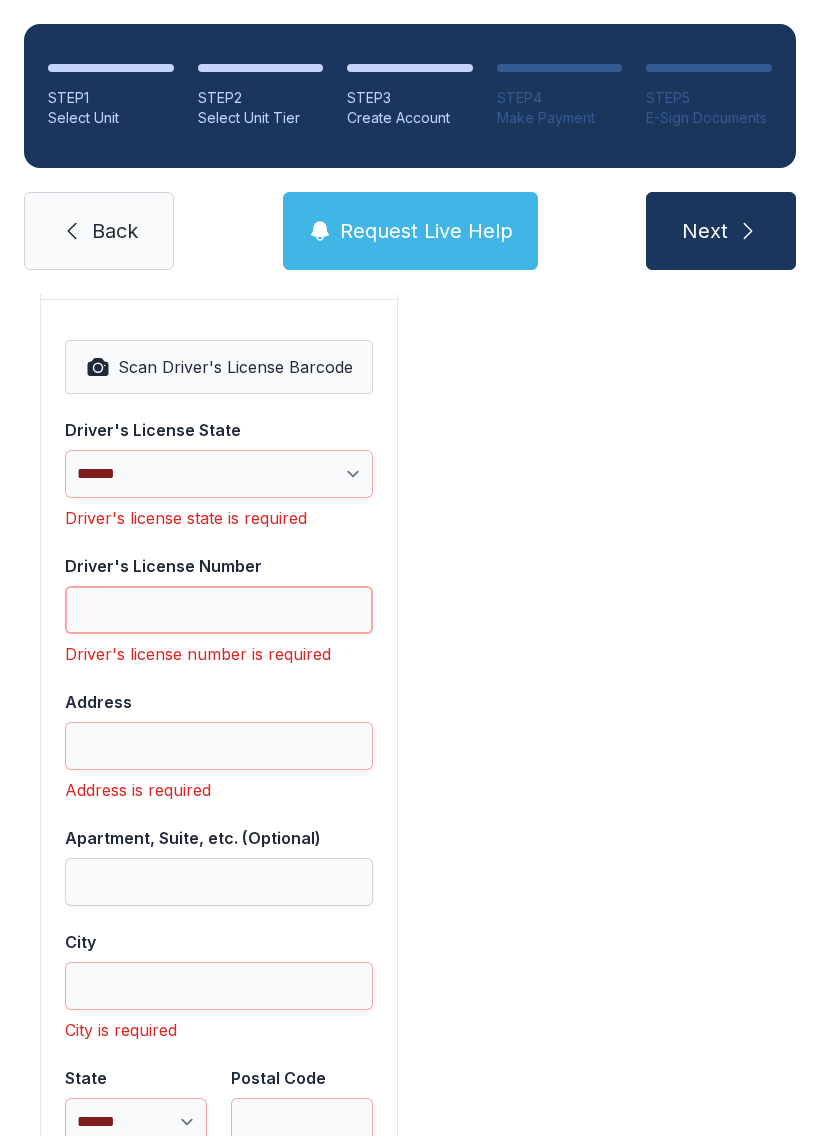 click on "Driver's License Number" at bounding box center [219, 610] 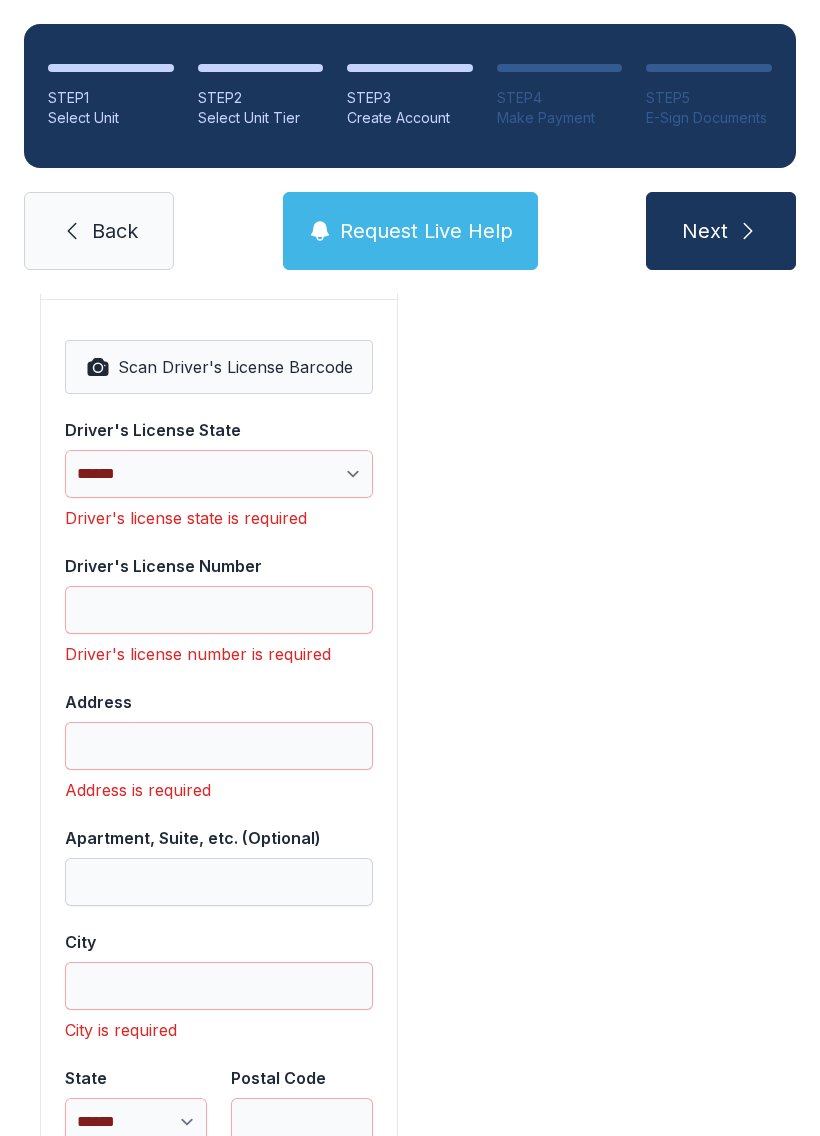 click on "Request Live Help" at bounding box center [426, 231] 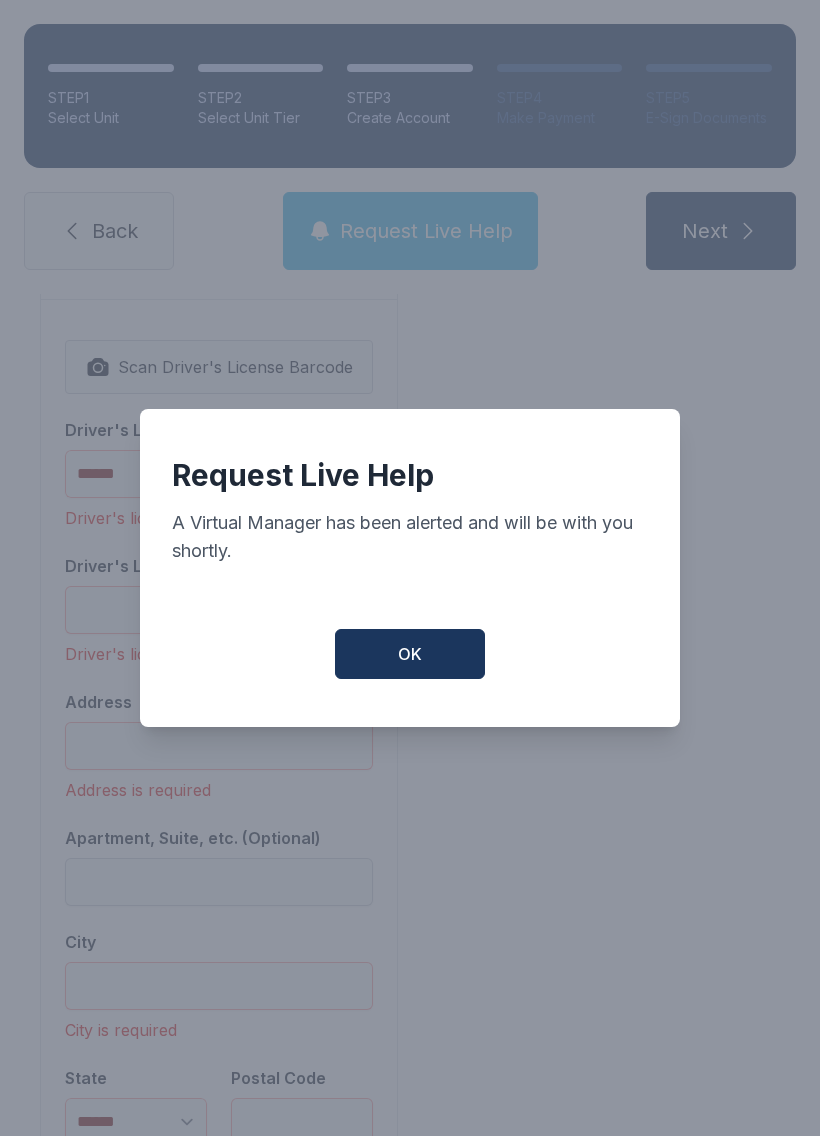 click on "OK" at bounding box center (410, 654) 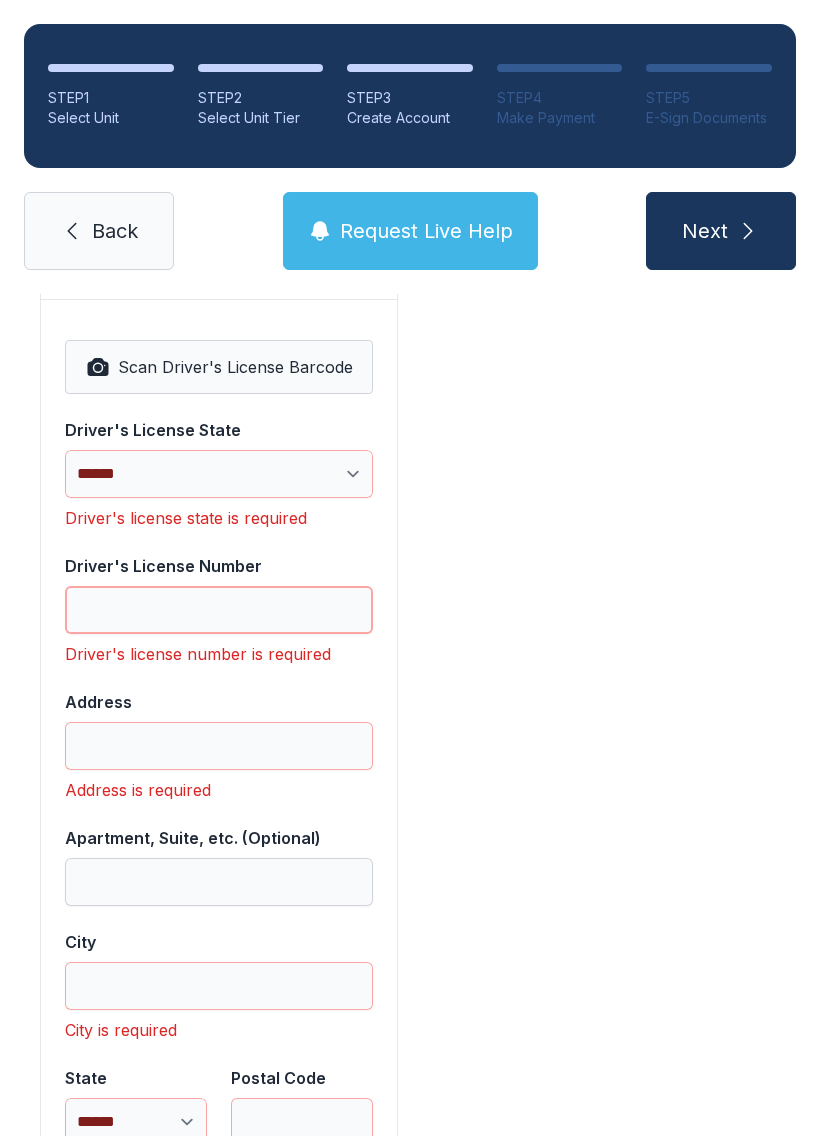 click on "Driver's License Number" at bounding box center (219, 610) 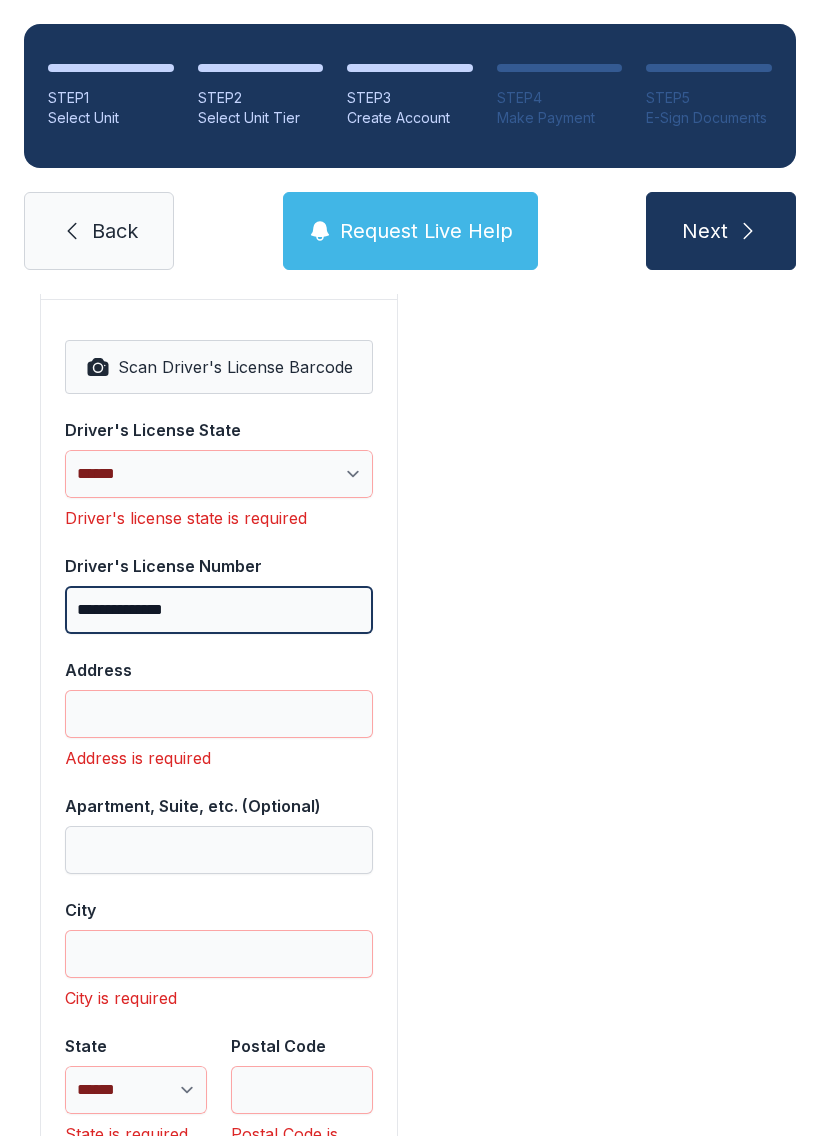 type on "**********" 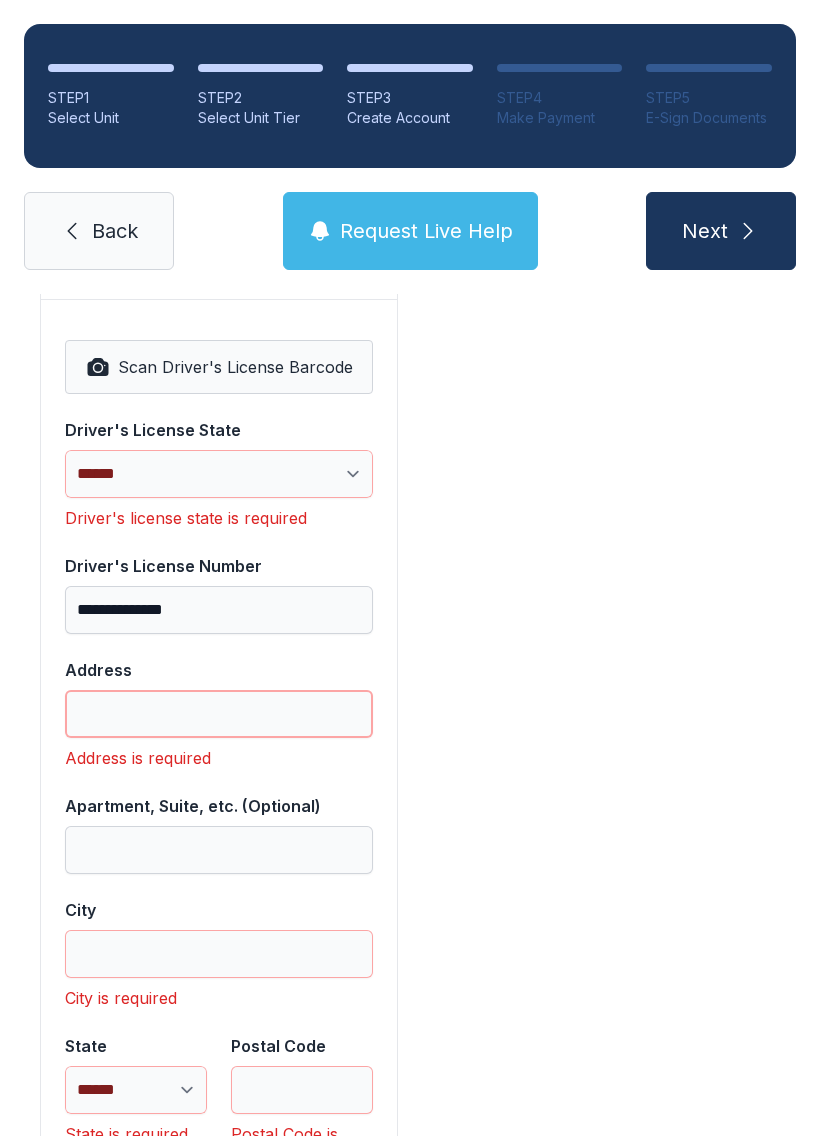 click on "Address" at bounding box center [219, 714] 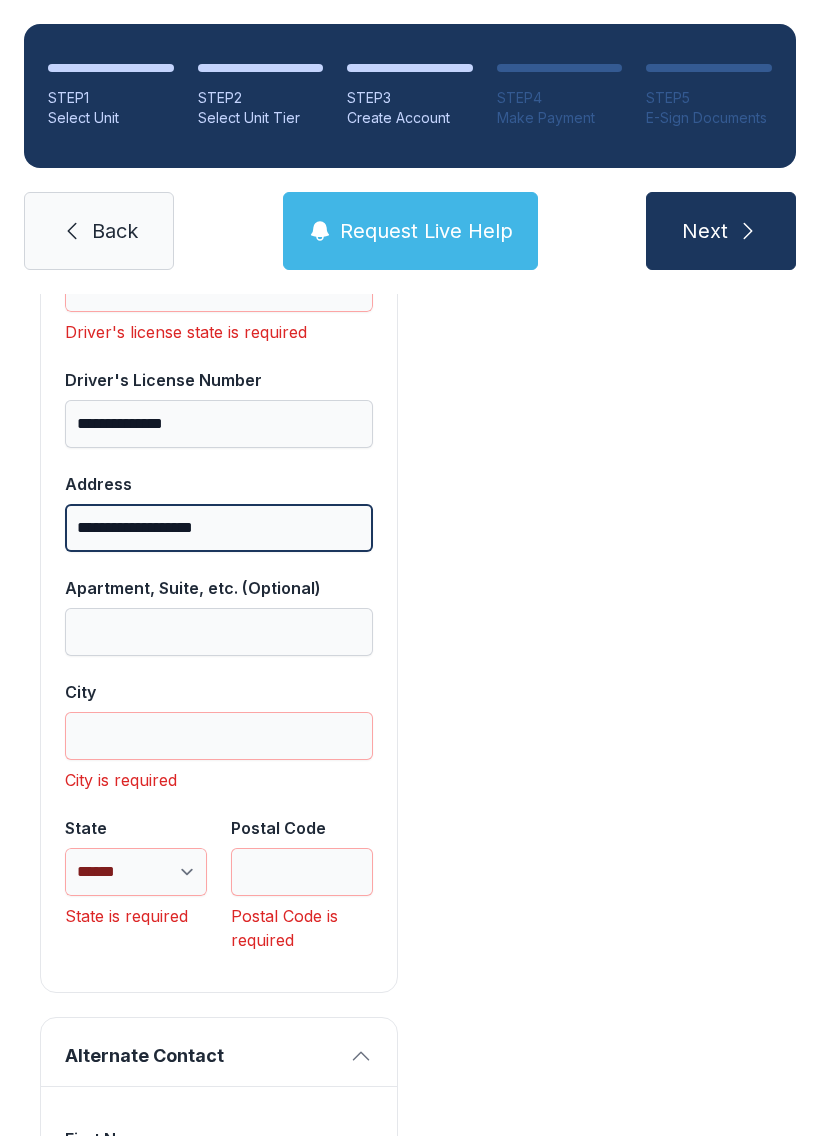 scroll, scrollTop: 1535, scrollLeft: 0, axis: vertical 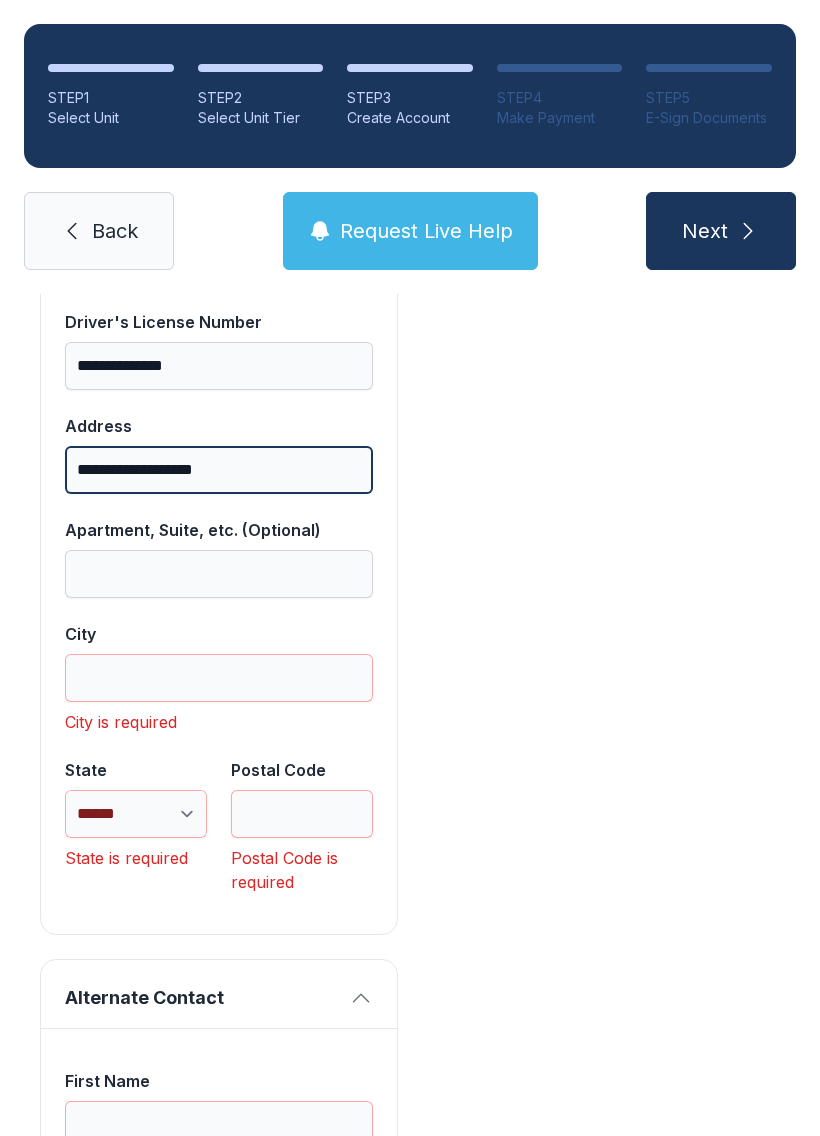 type on "**********" 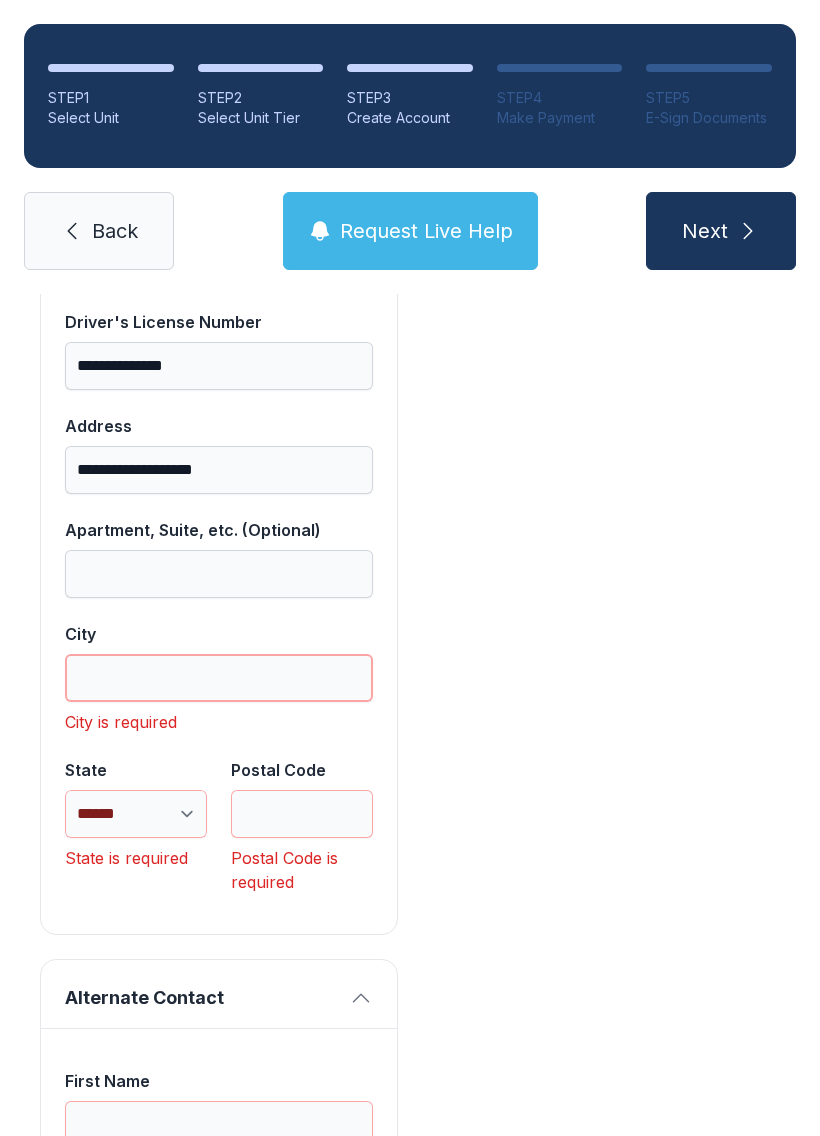 click on "City" at bounding box center (219, 678) 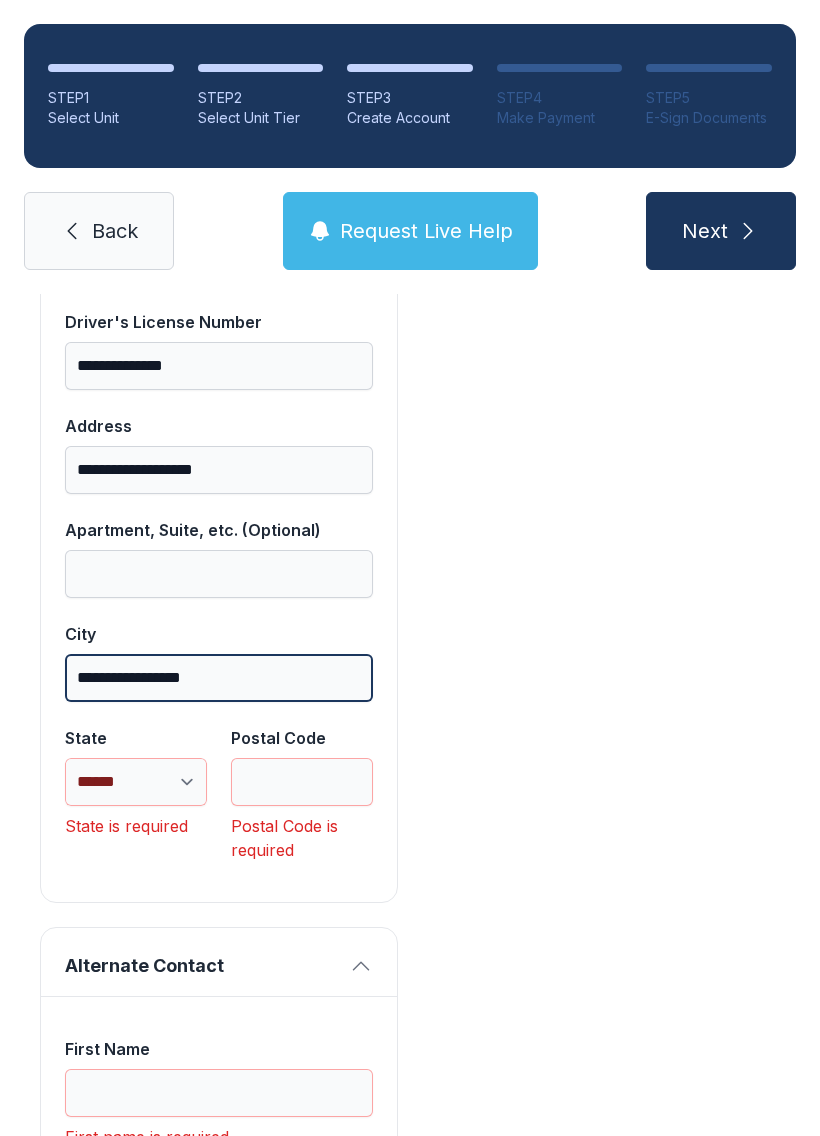 type on "**********" 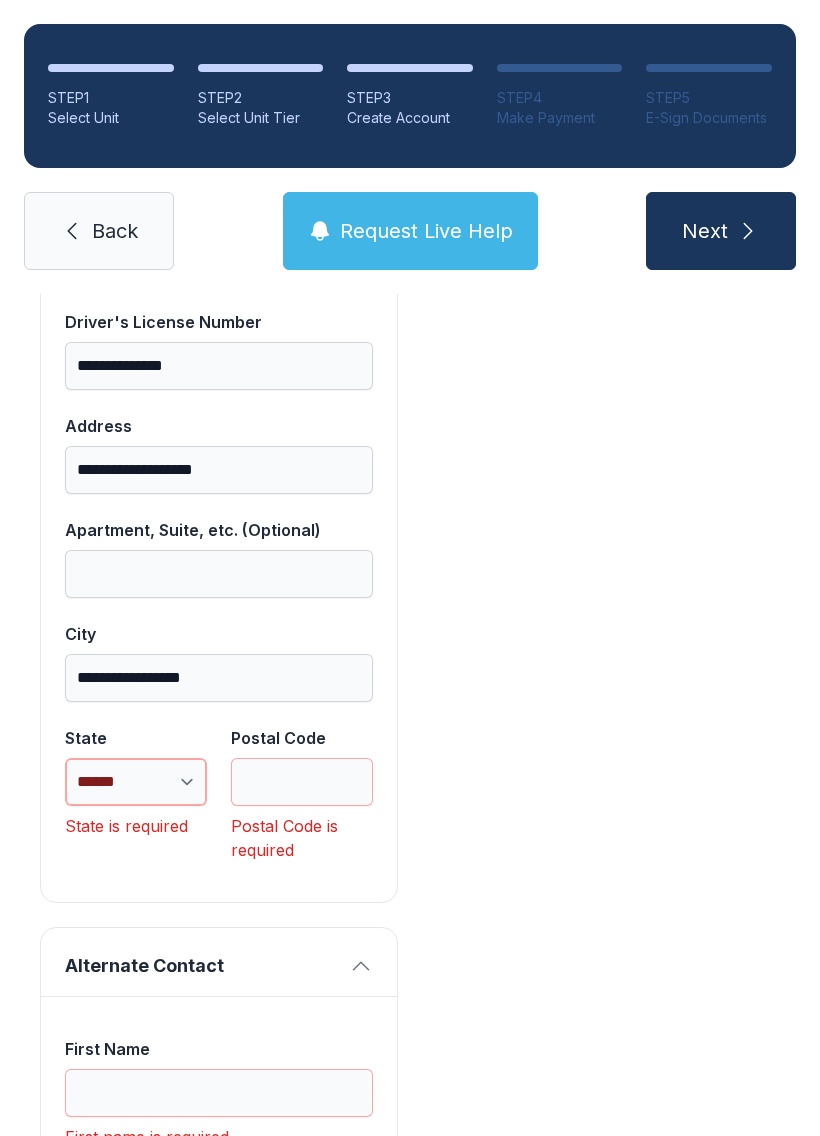 click on "**********" at bounding box center [136, 782] 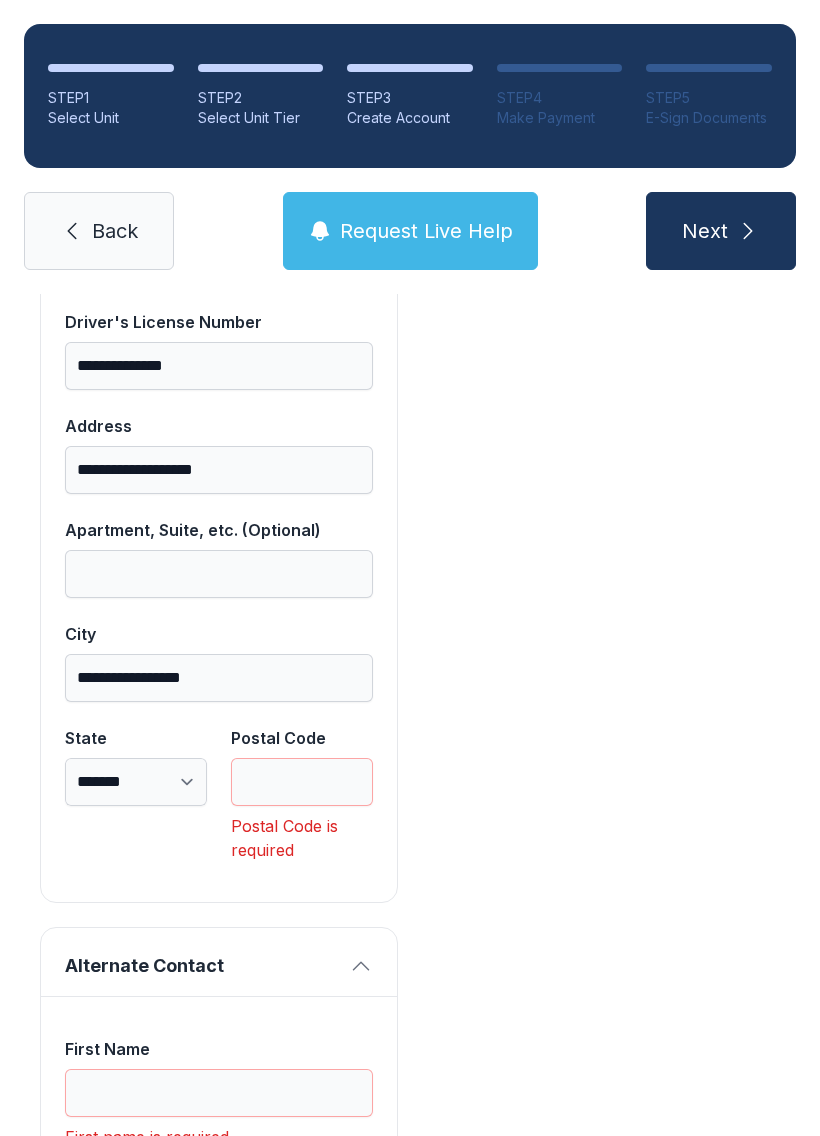 click on "Postal Code is required" at bounding box center [302, 838] 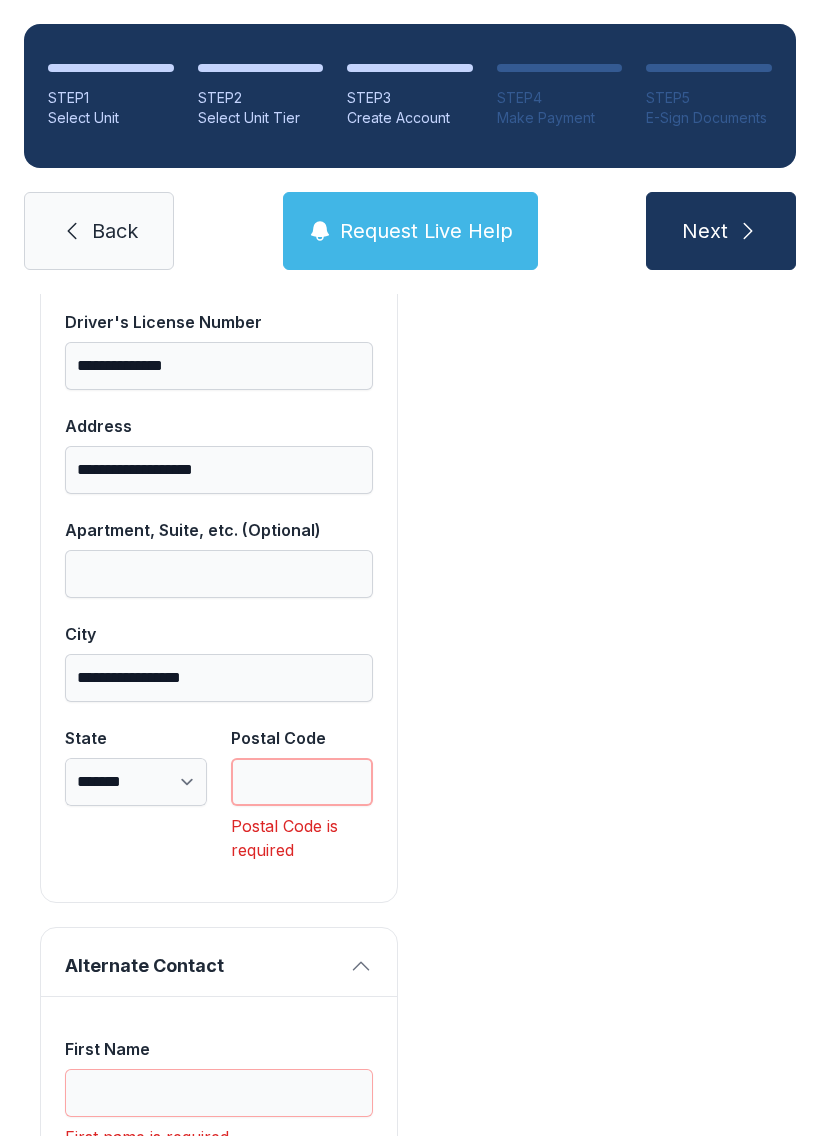 click on "Postal Code" at bounding box center (302, 782) 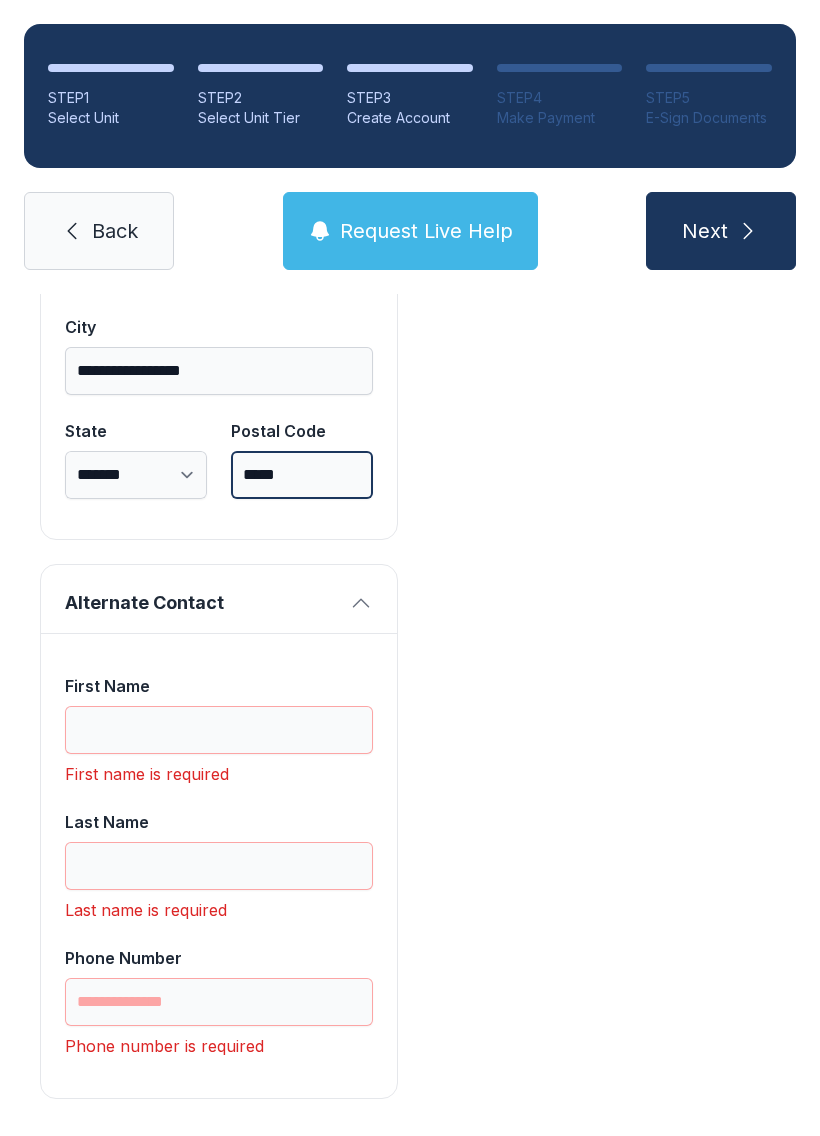 scroll, scrollTop: 1841, scrollLeft: 0, axis: vertical 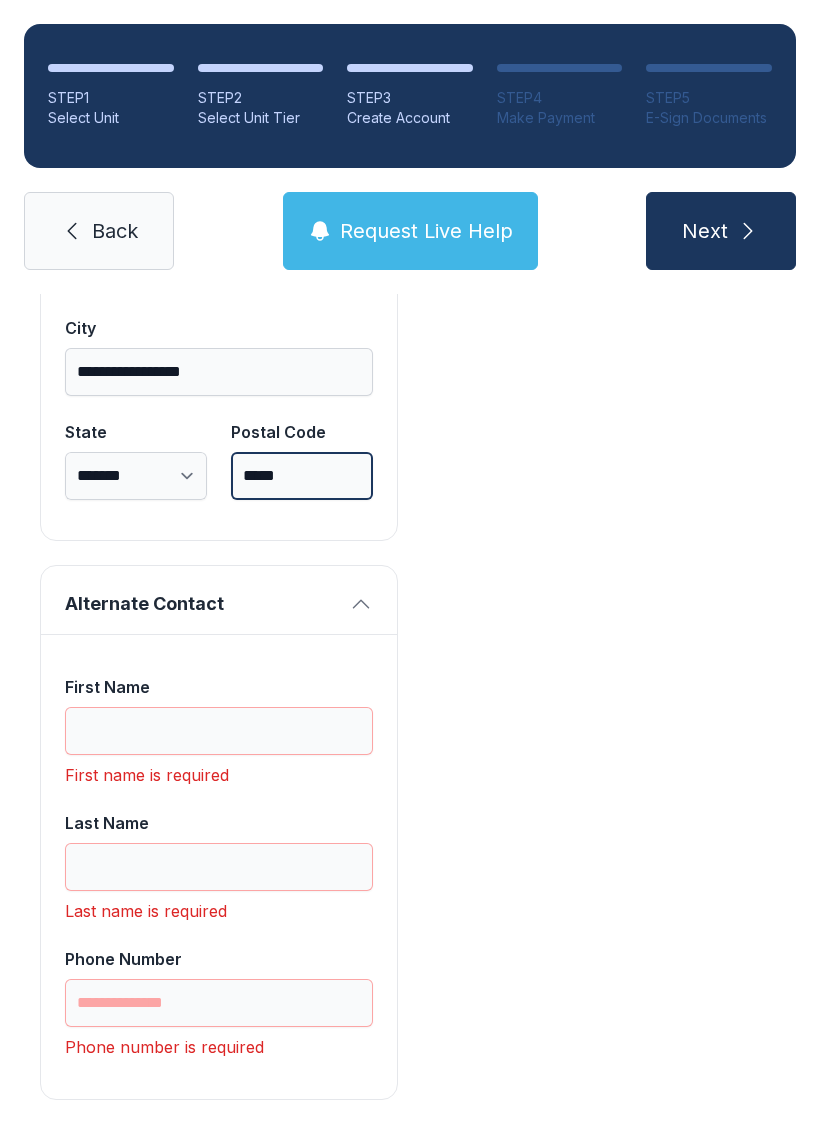 type on "*****" 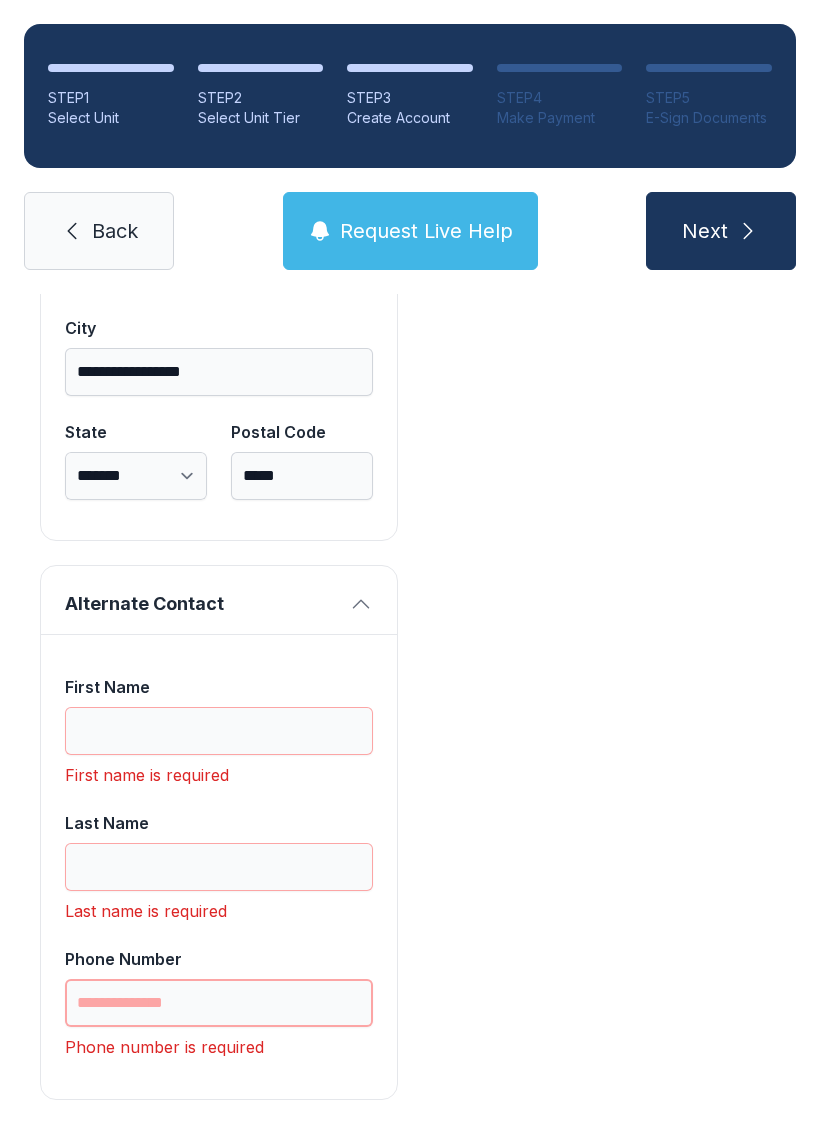 type on "*" 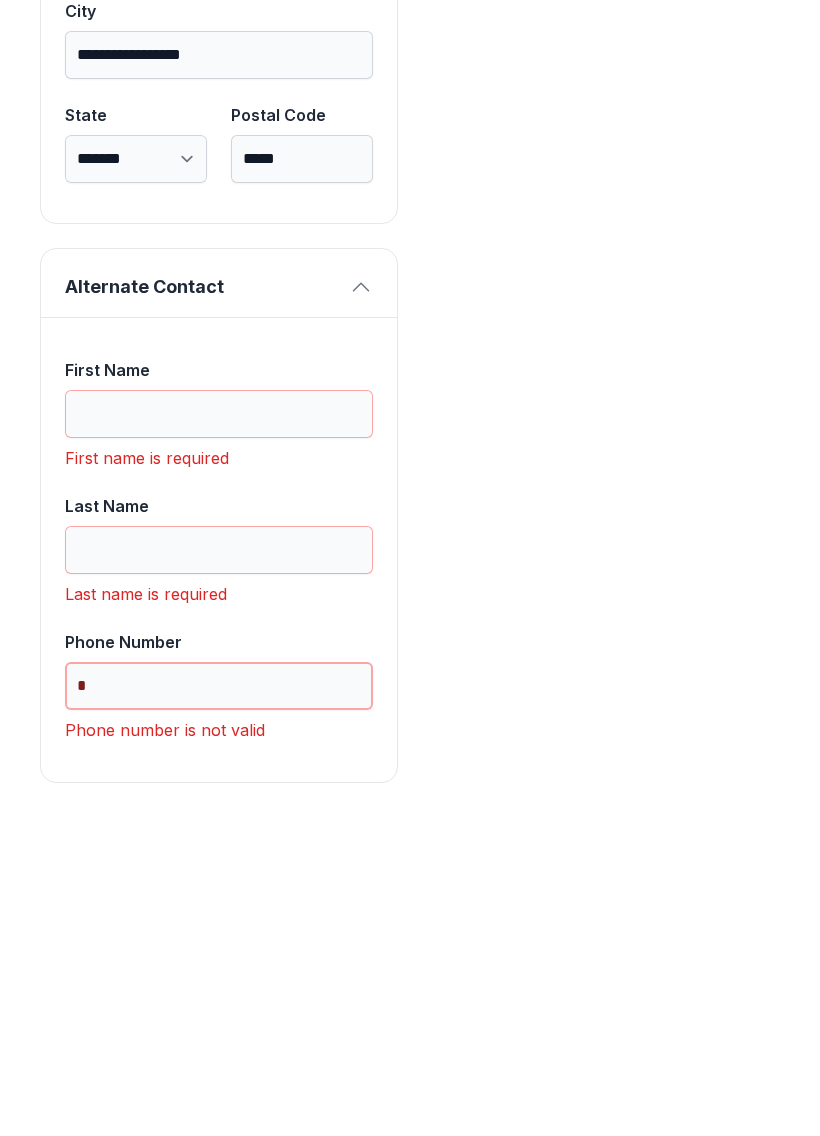 scroll, scrollTop: 1832, scrollLeft: 0, axis: vertical 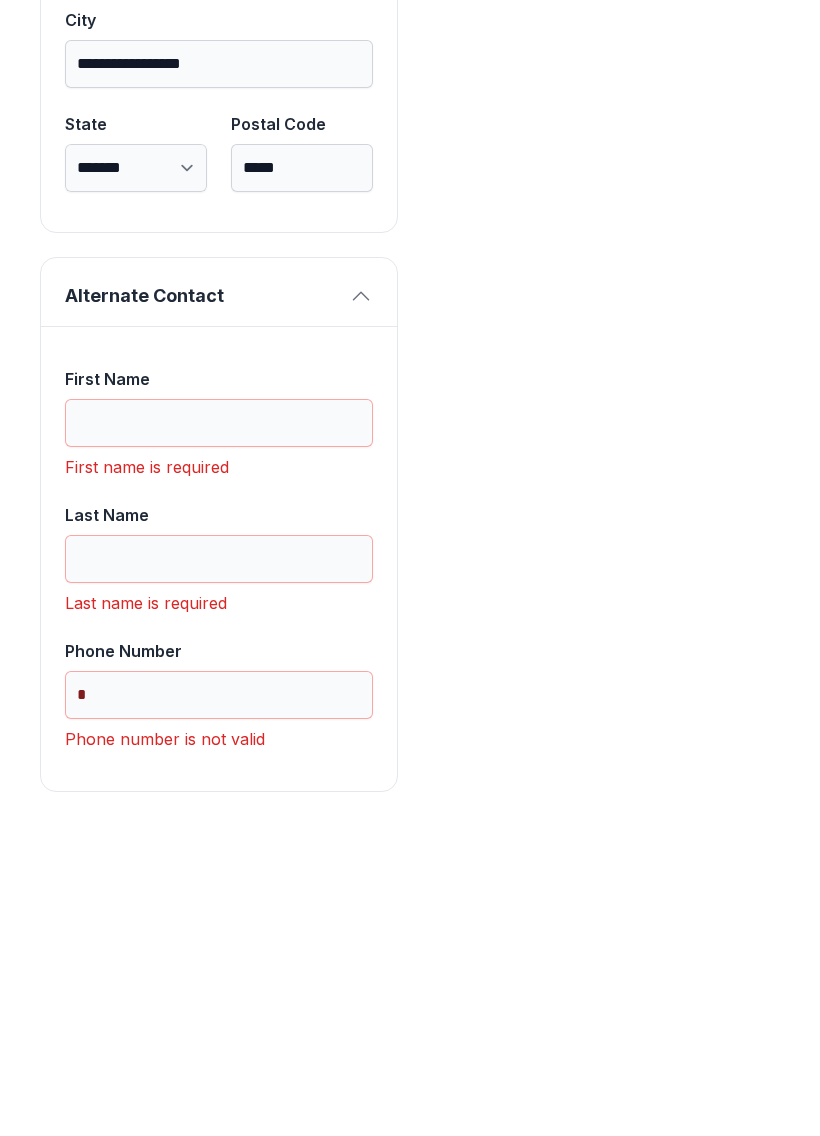 click on "First Name" at bounding box center [219, 740] 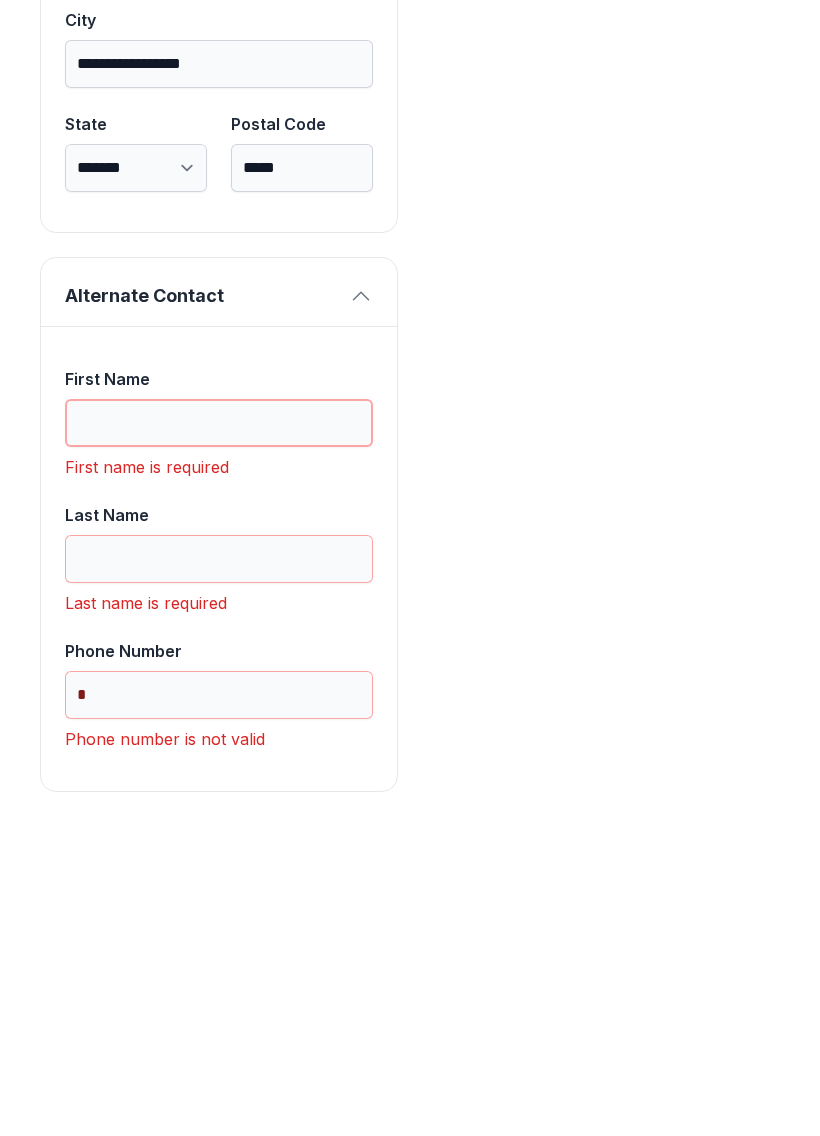 type 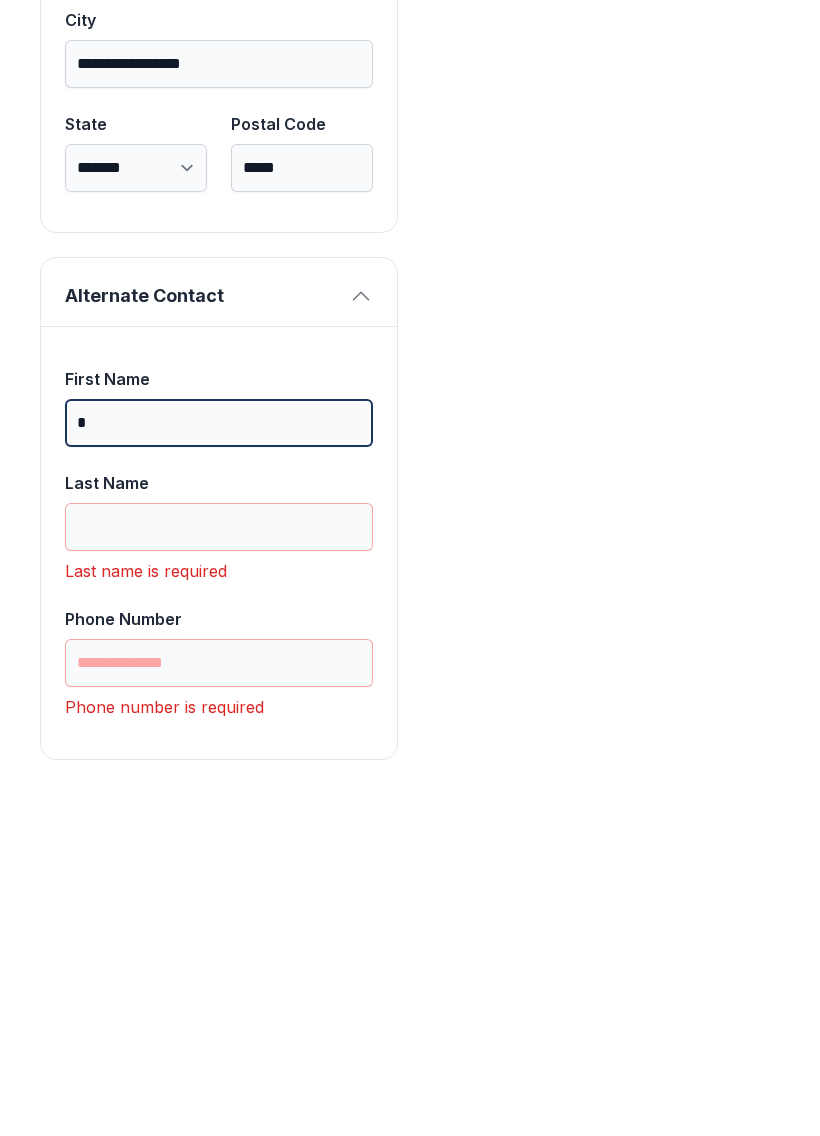 scroll, scrollTop: 1809, scrollLeft: 0, axis: vertical 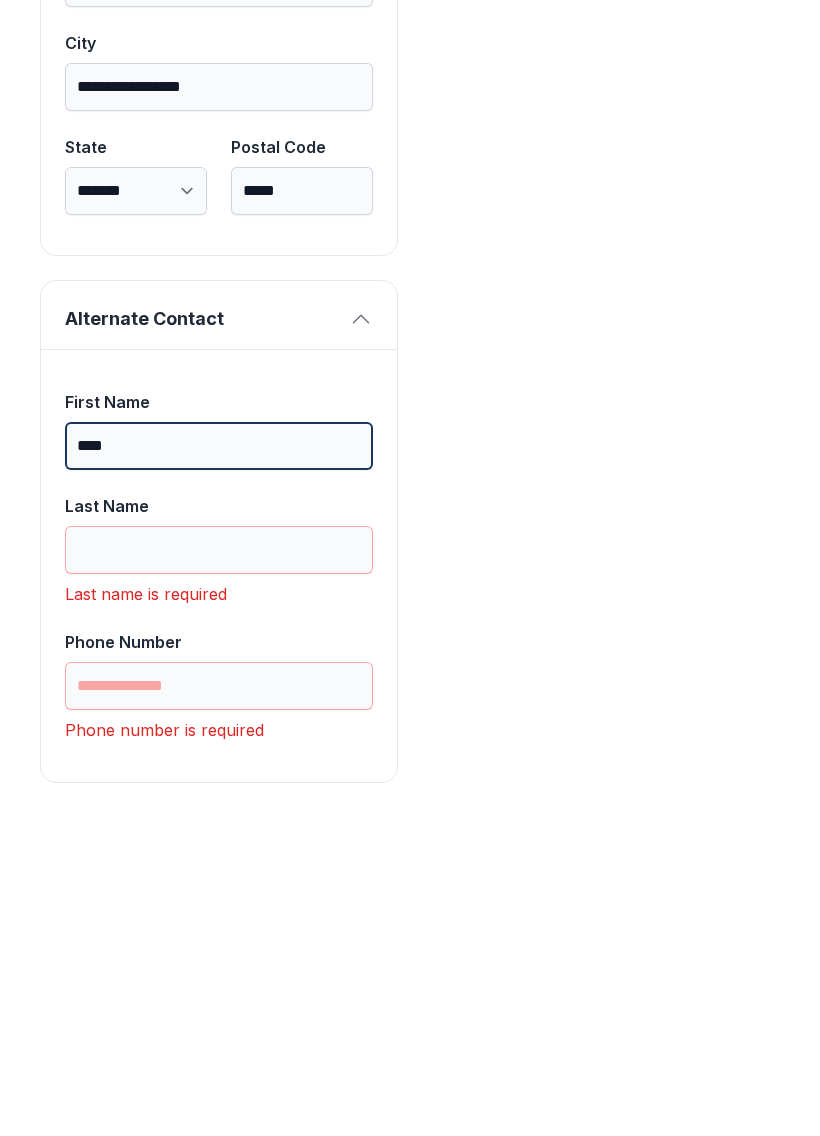 type on "****" 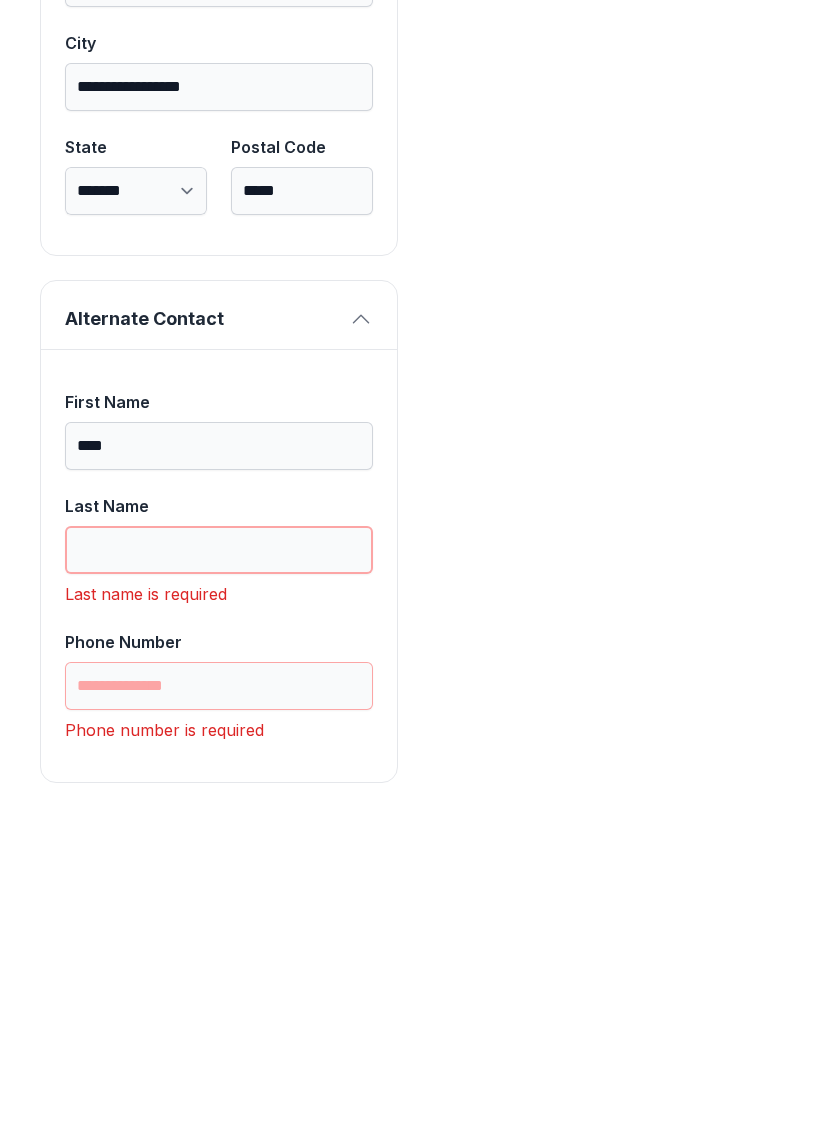 click on "Last Name" at bounding box center (219, 867) 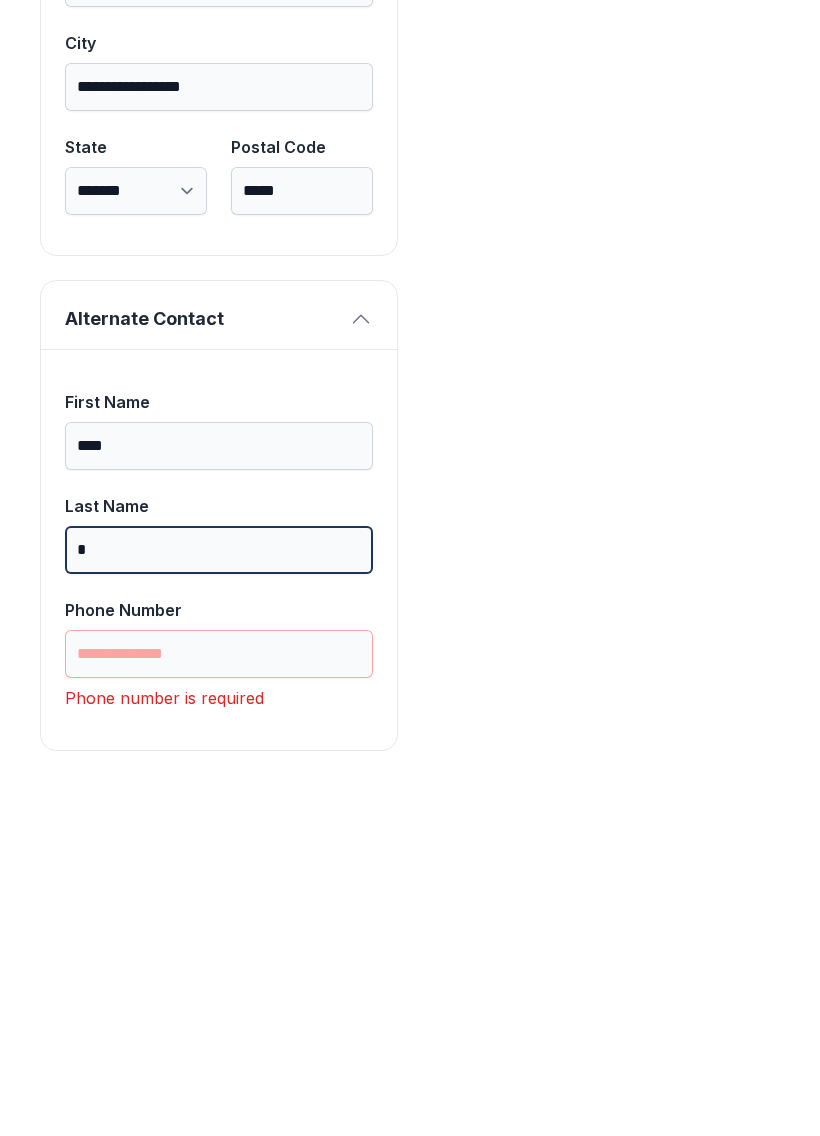 scroll, scrollTop: 1777, scrollLeft: 0, axis: vertical 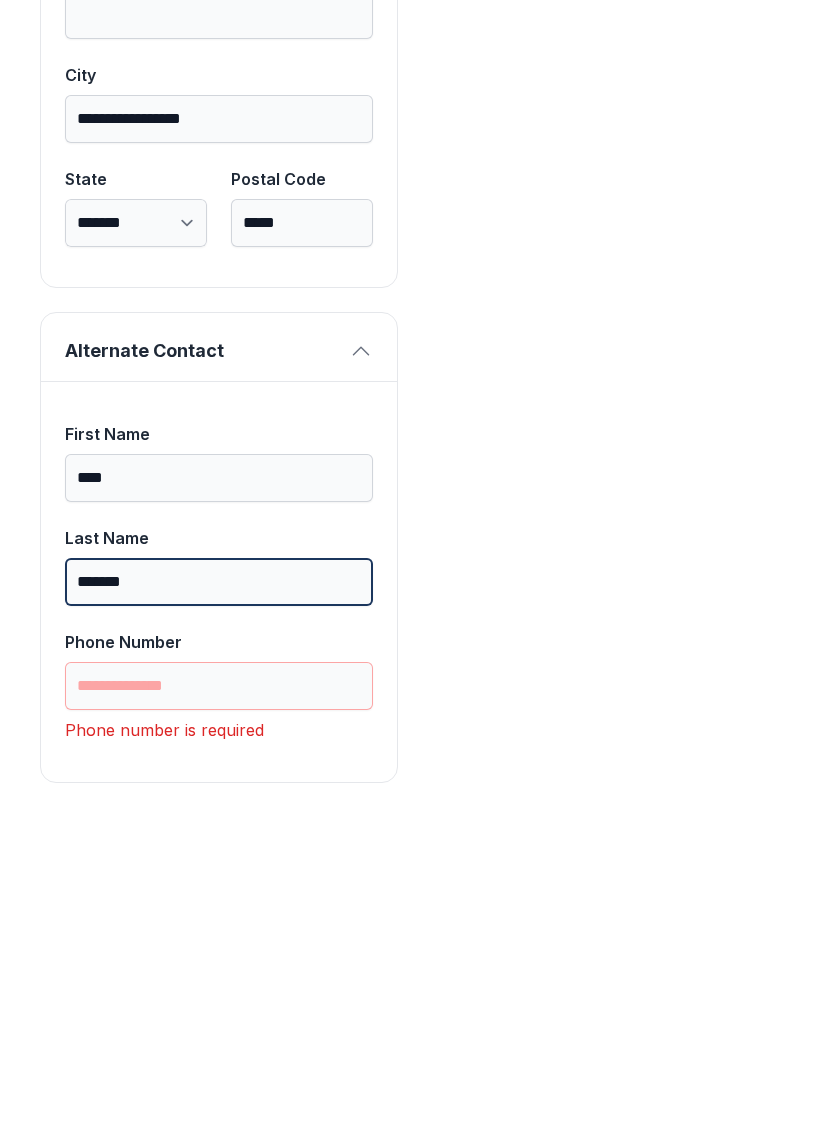 type on "*******" 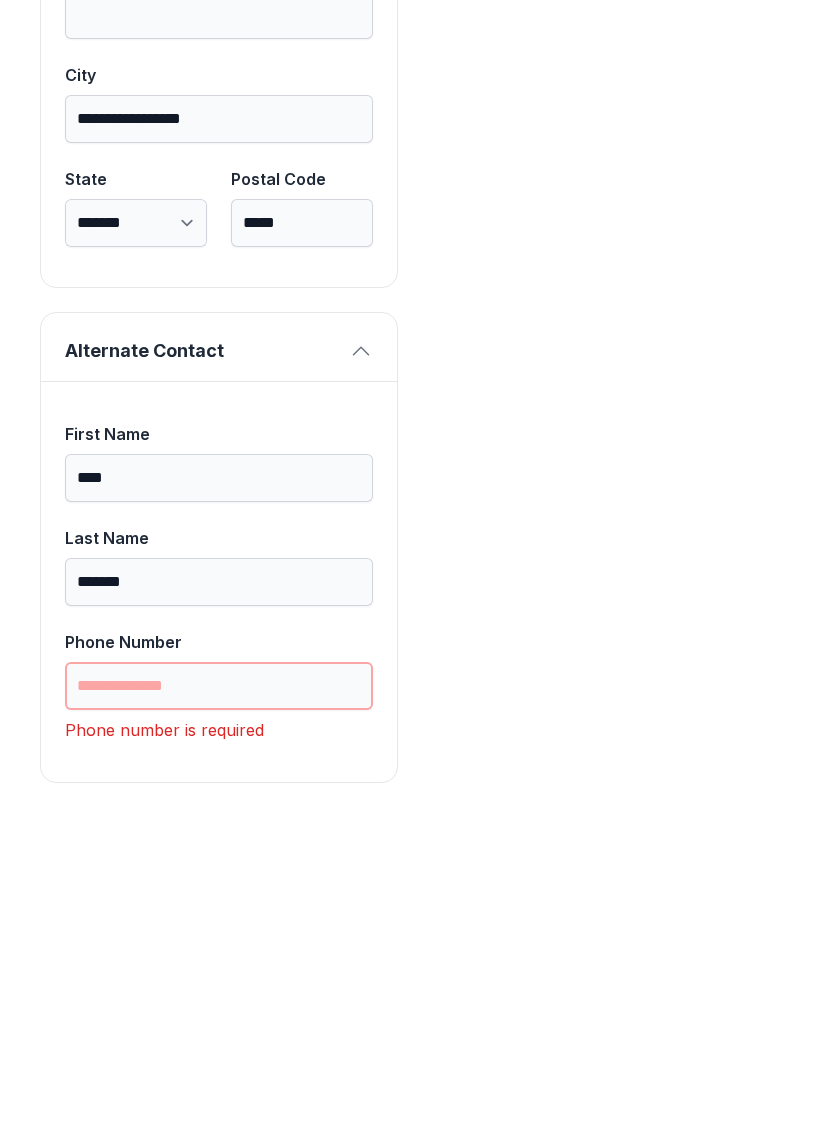 click on "Phone Number" at bounding box center (219, 1003) 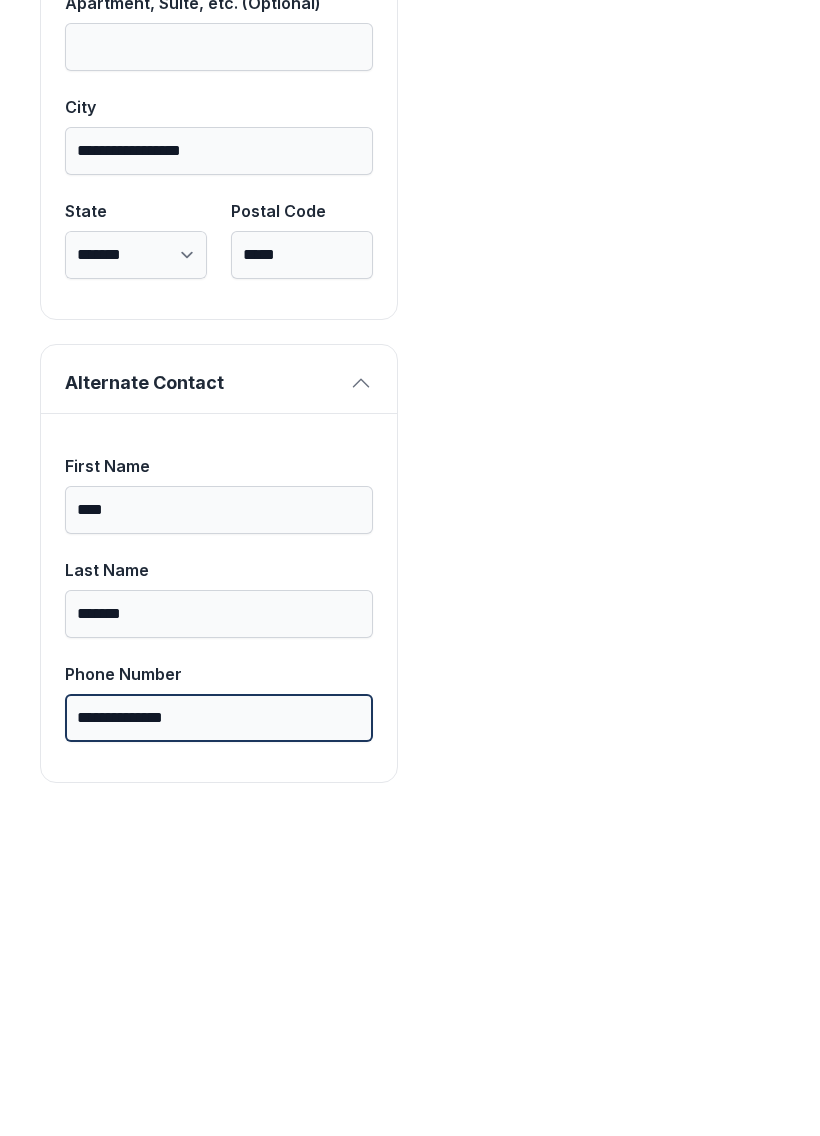 type on "**********" 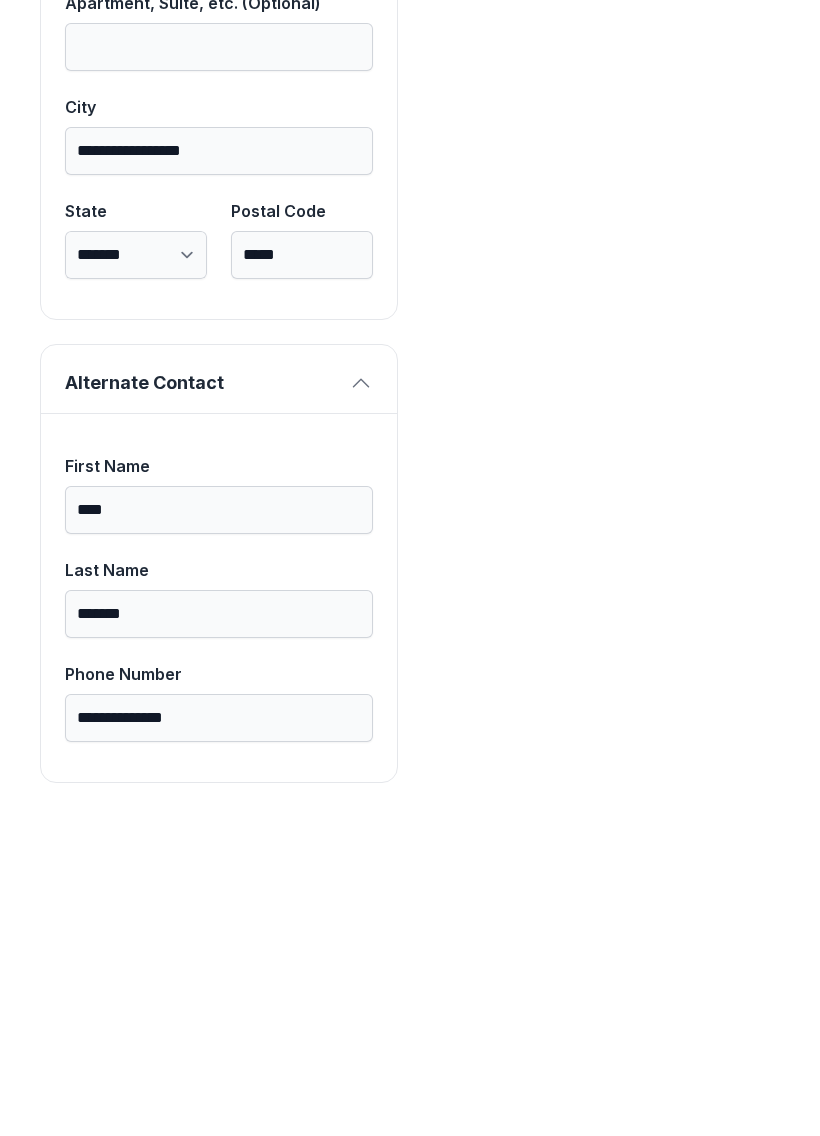 scroll, scrollTop: 1028, scrollLeft: 0, axis: vertical 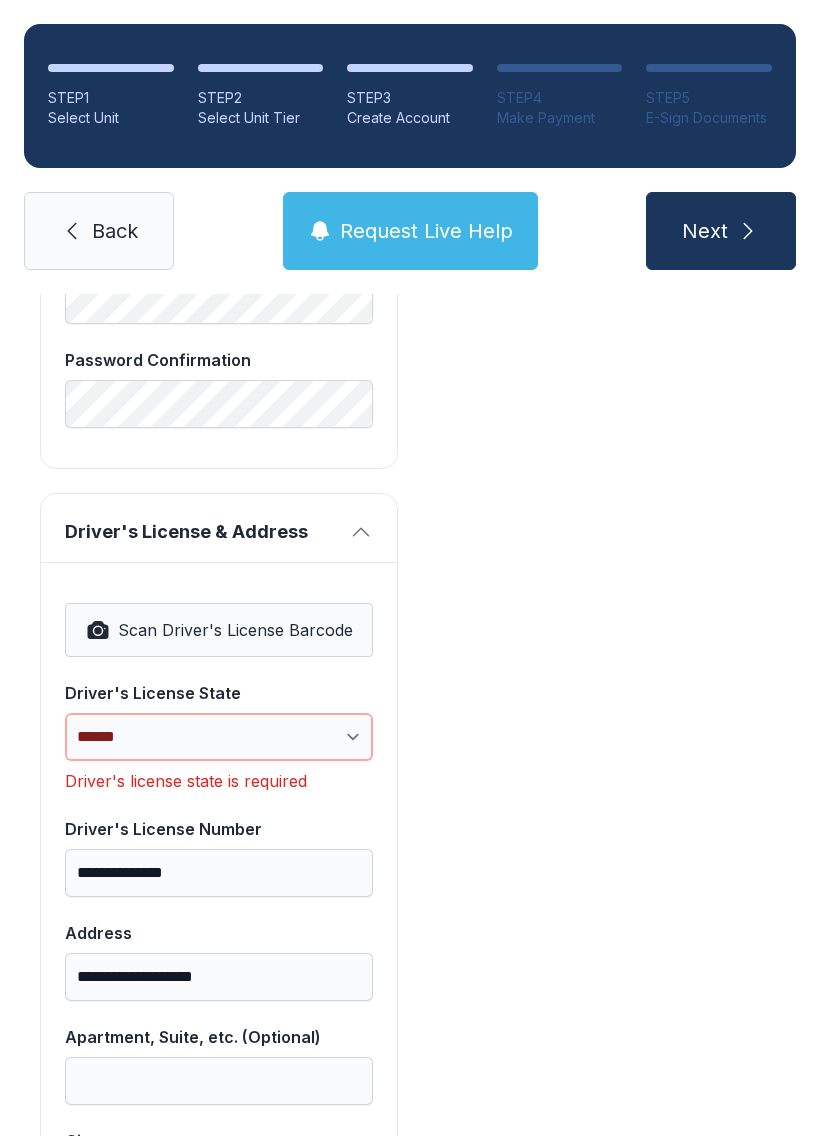 select on "**" 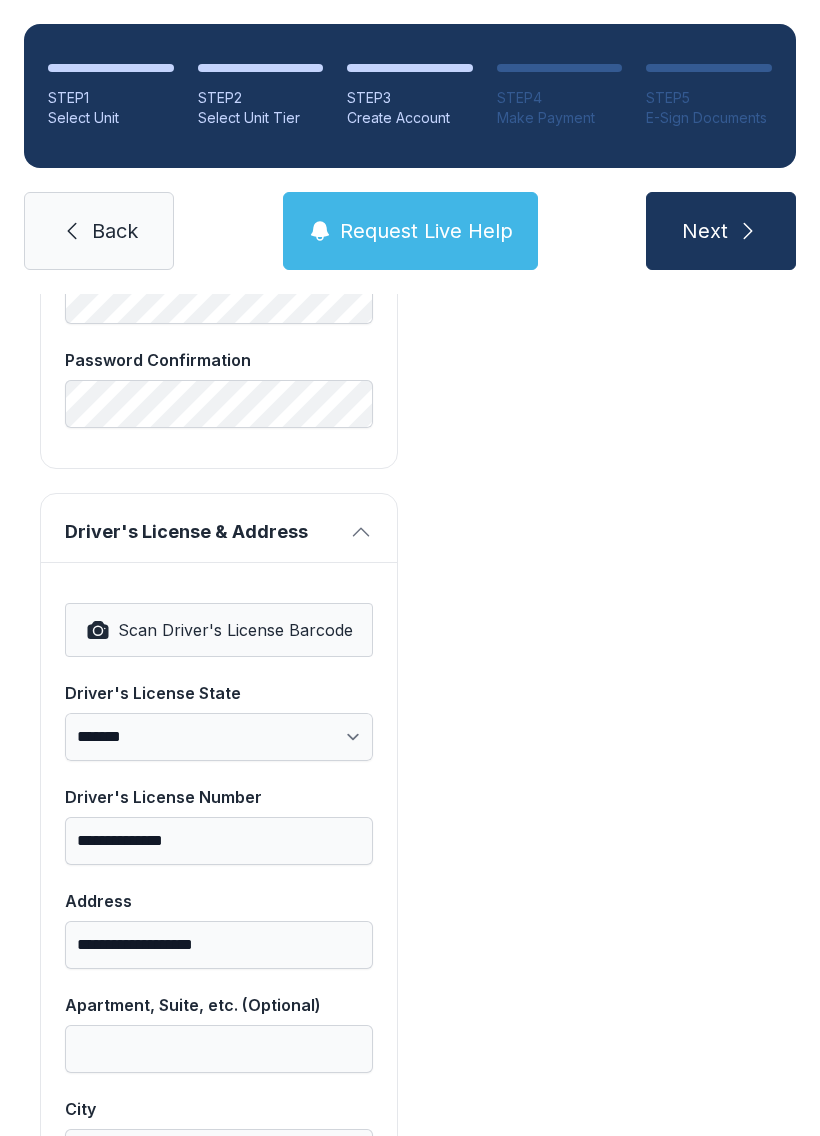 click on "Next" at bounding box center (705, 231) 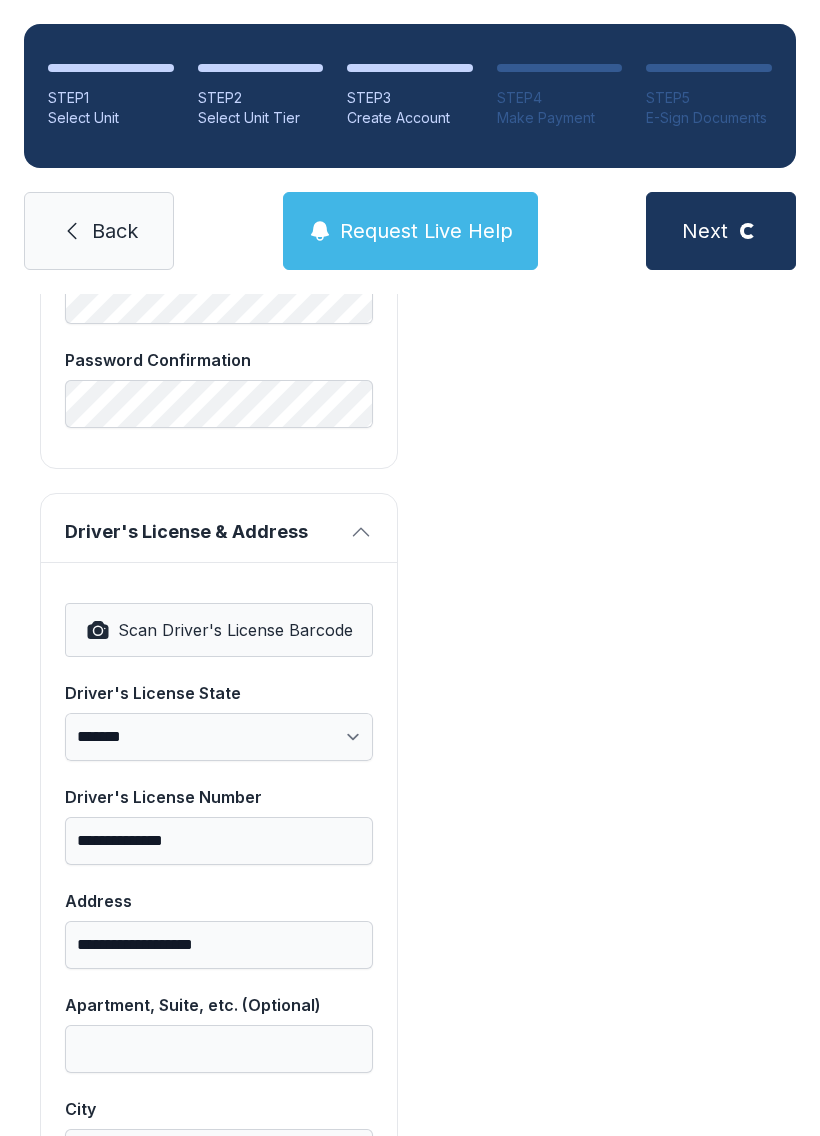 scroll, scrollTop: 0, scrollLeft: 0, axis: both 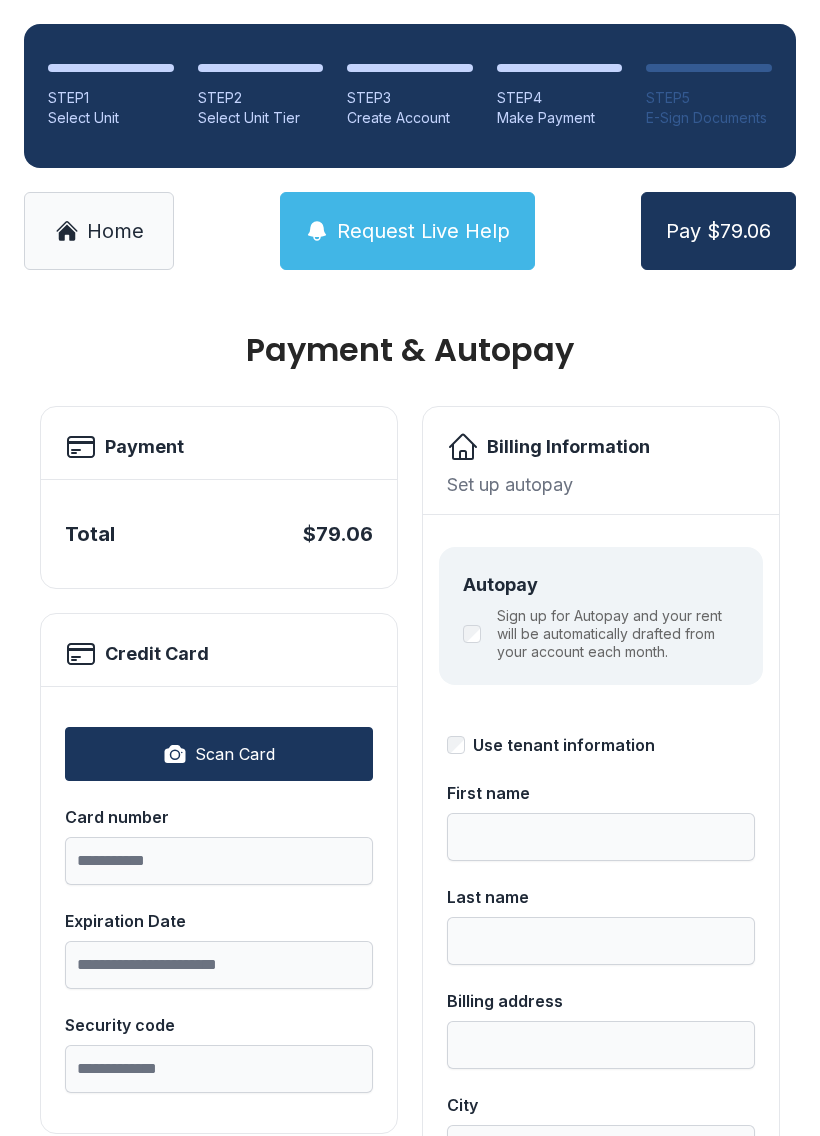 click on "Request Live Help" at bounding box center (423, 231) 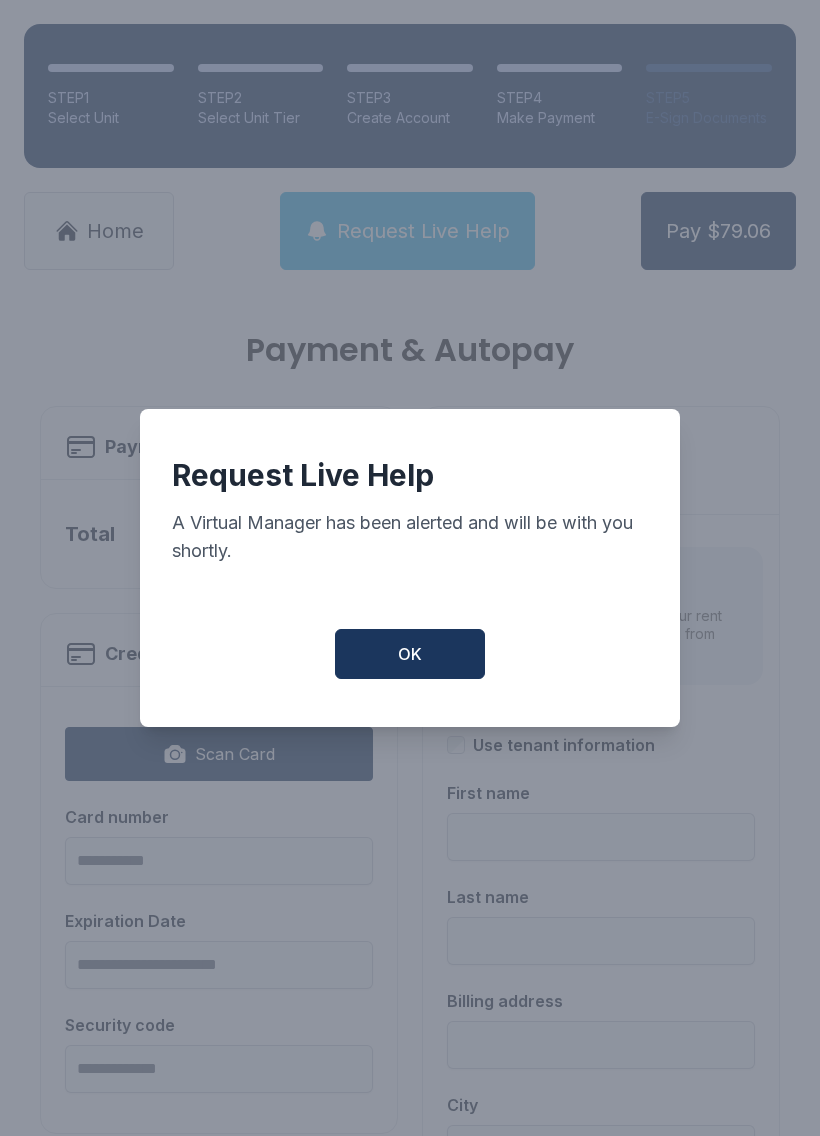 click on "OK" at bounding box center (410, 654) 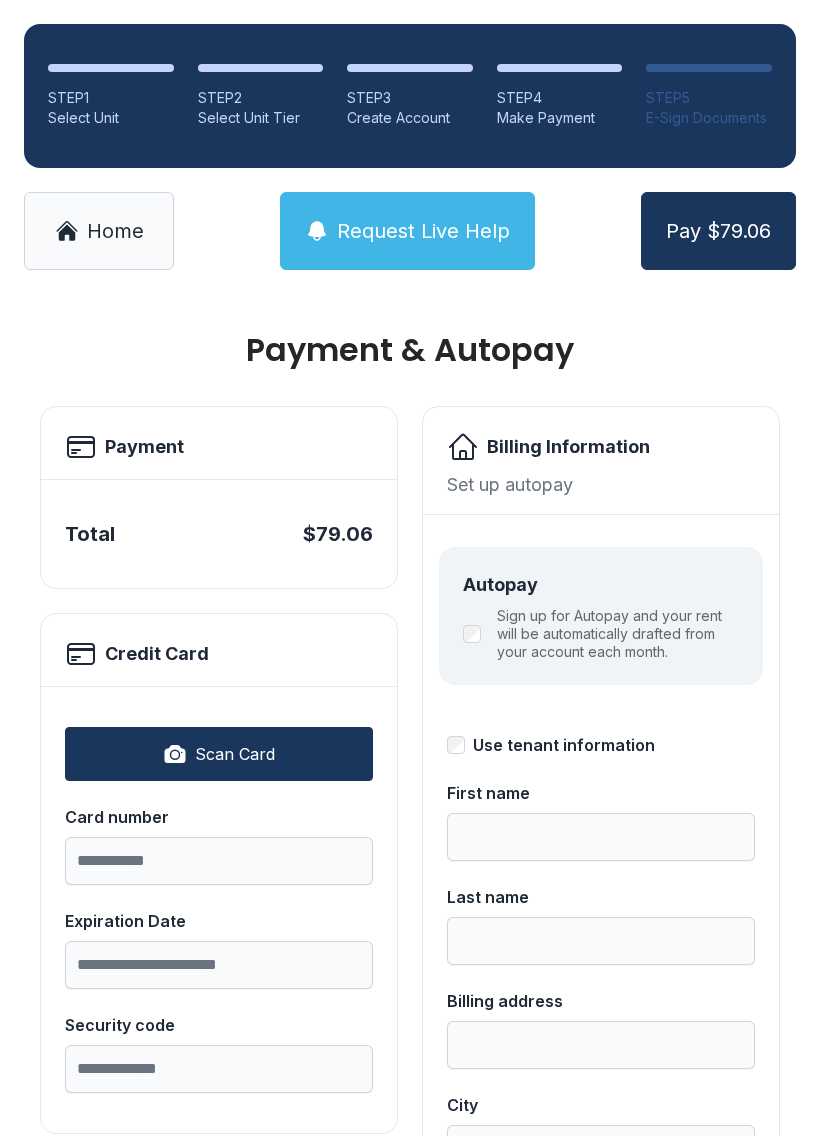 click on "Request Live Help" at bounding box center [423, 231] 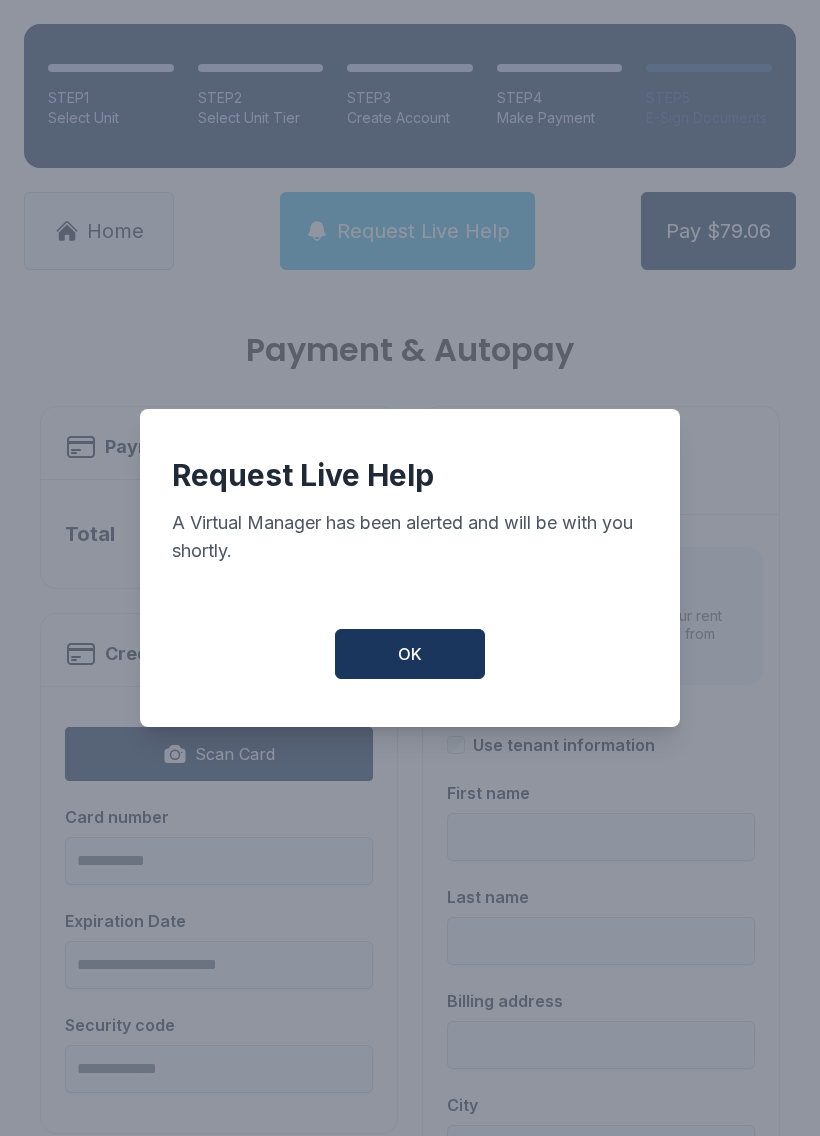 click on "OK" at bounding box center (410, 654) 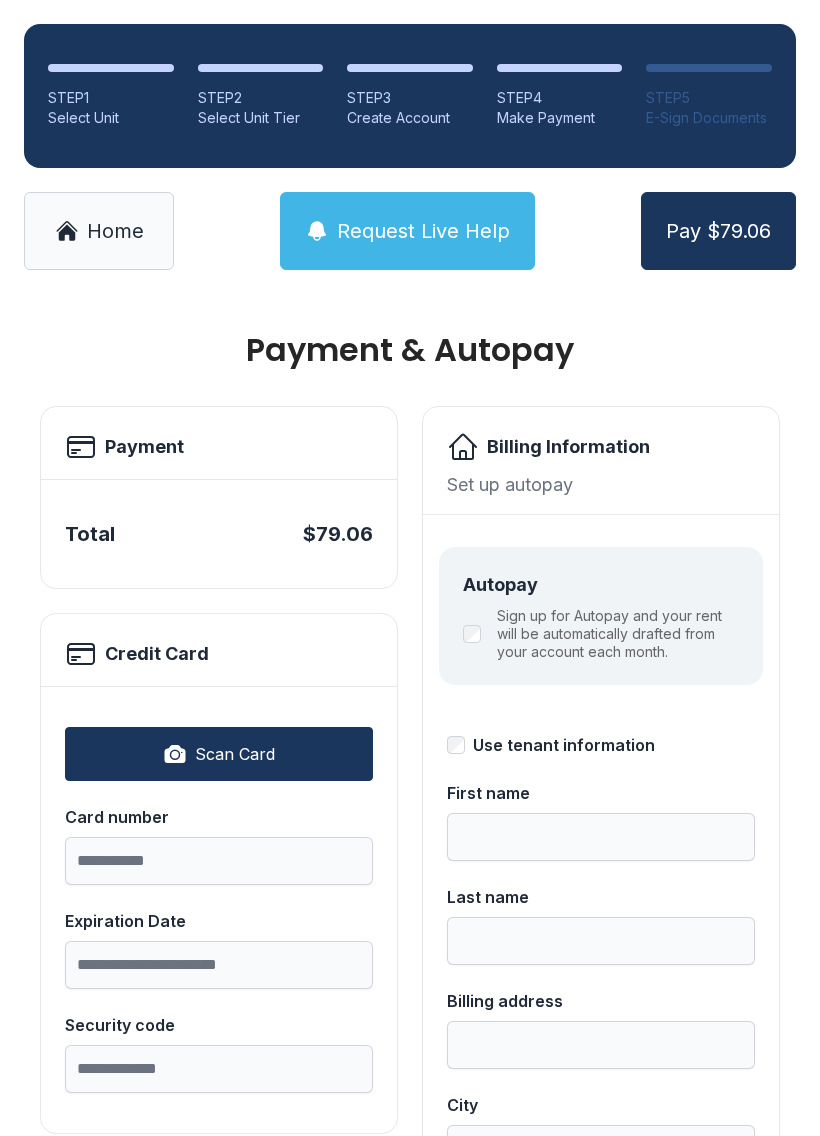 click on "Scan Card" at bounding box center (219, 754) 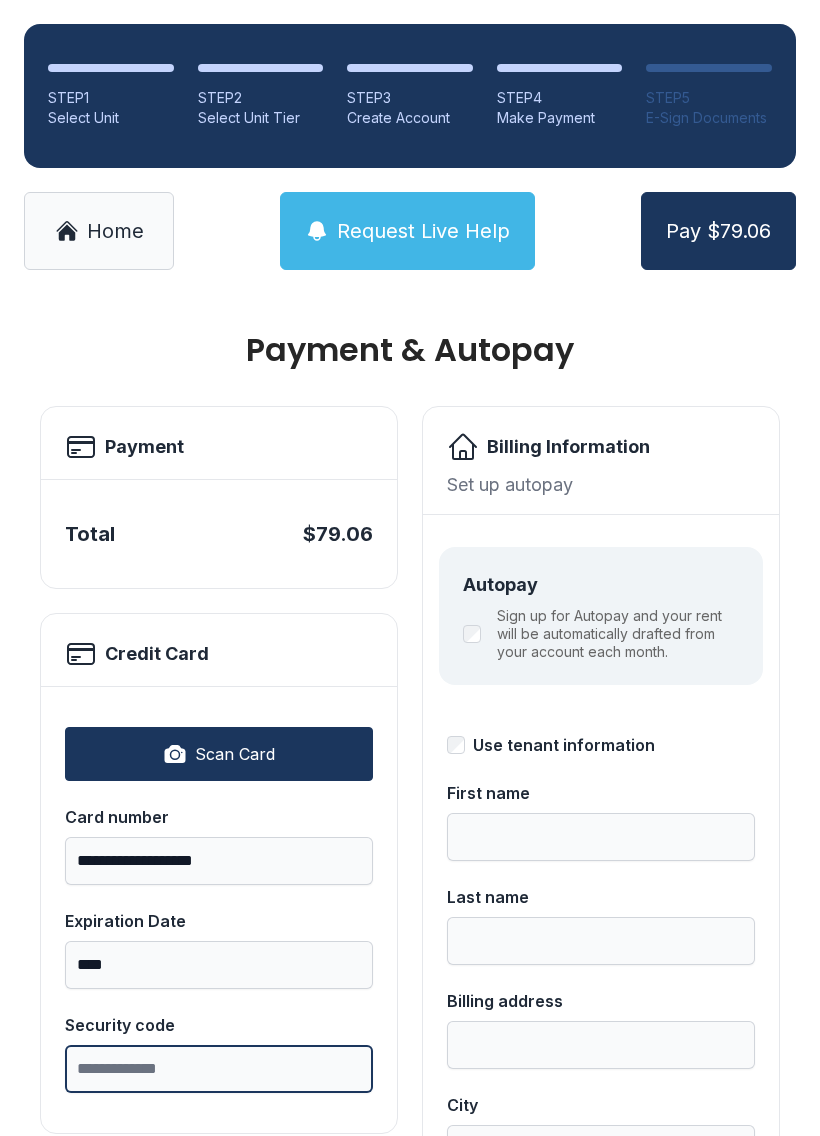 click on "Security code" at bounding box center [219, 1069] 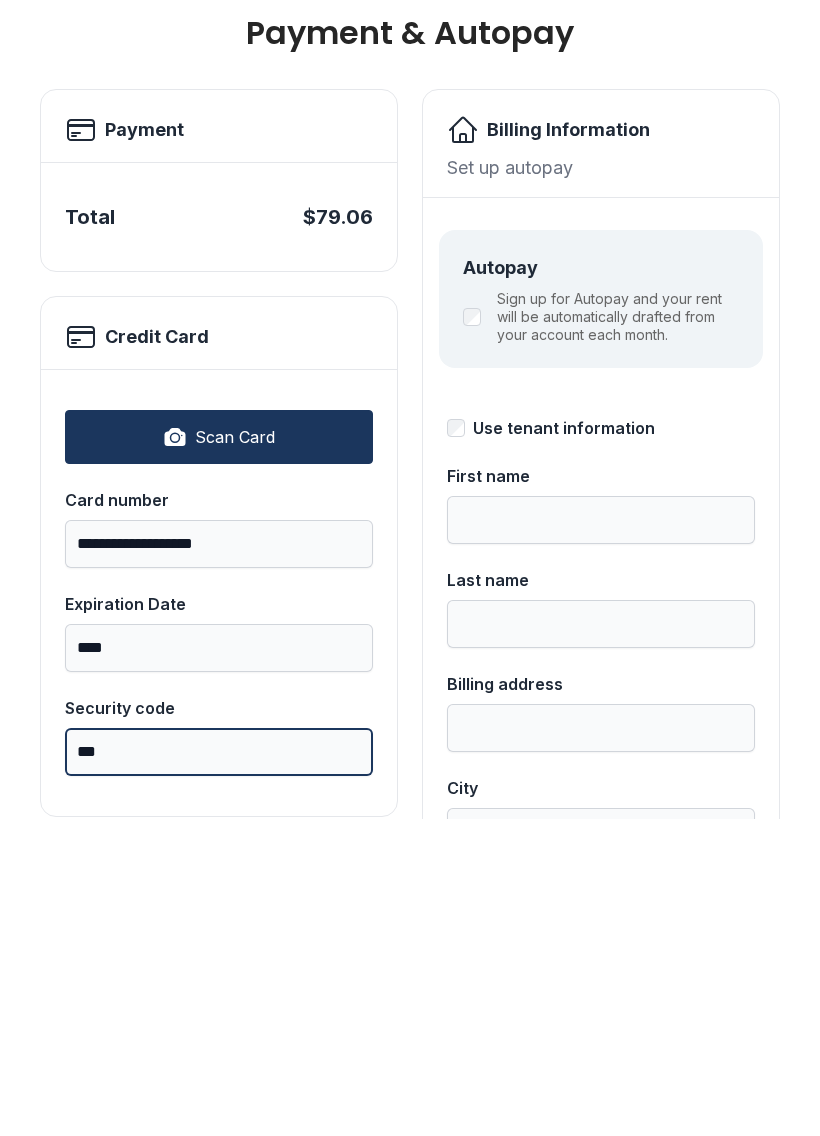 type on "***" 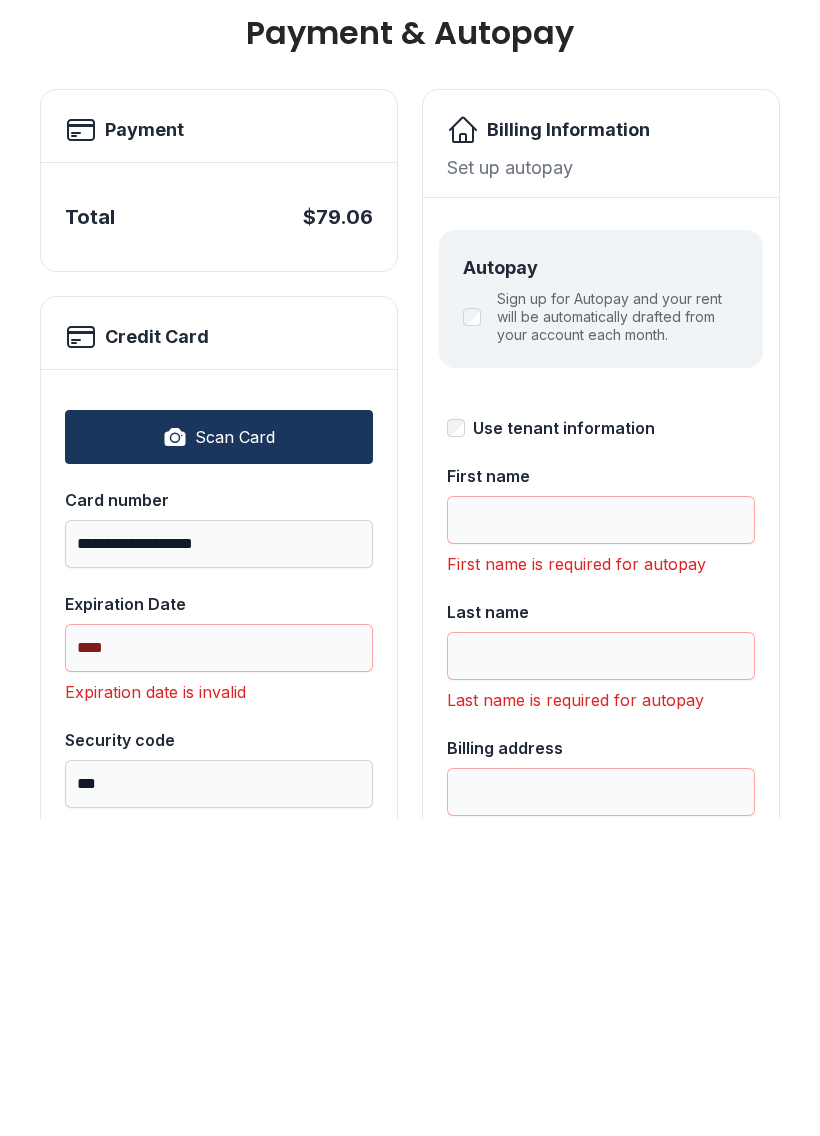 click on "First name" at bounding box center [601, 793] 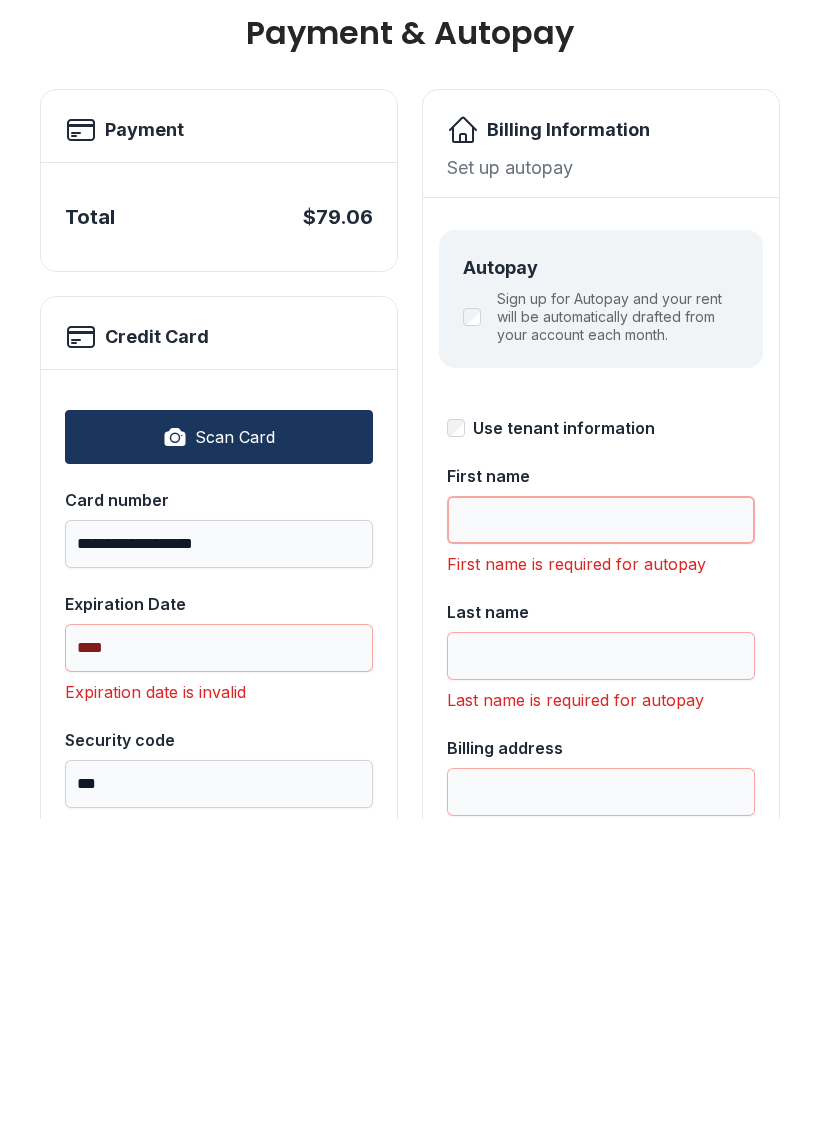 click on "First name" at bounding box center [601, 837] 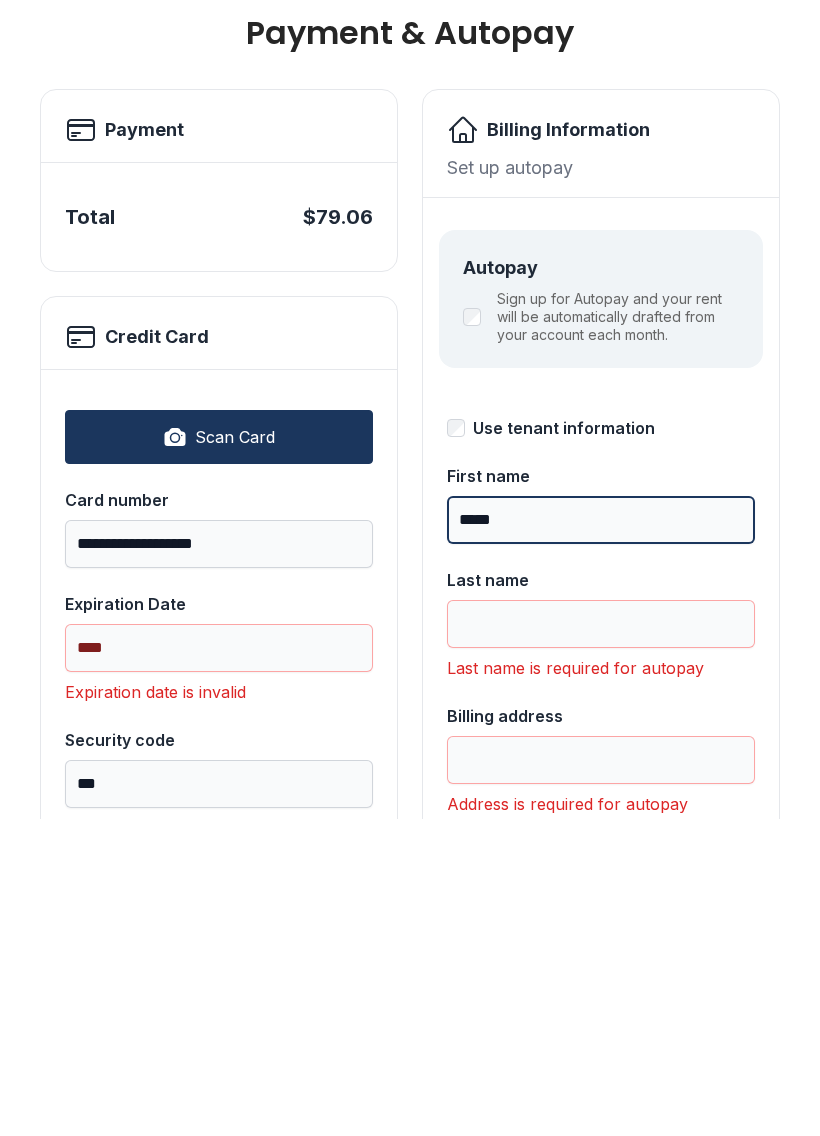 type on "*****" 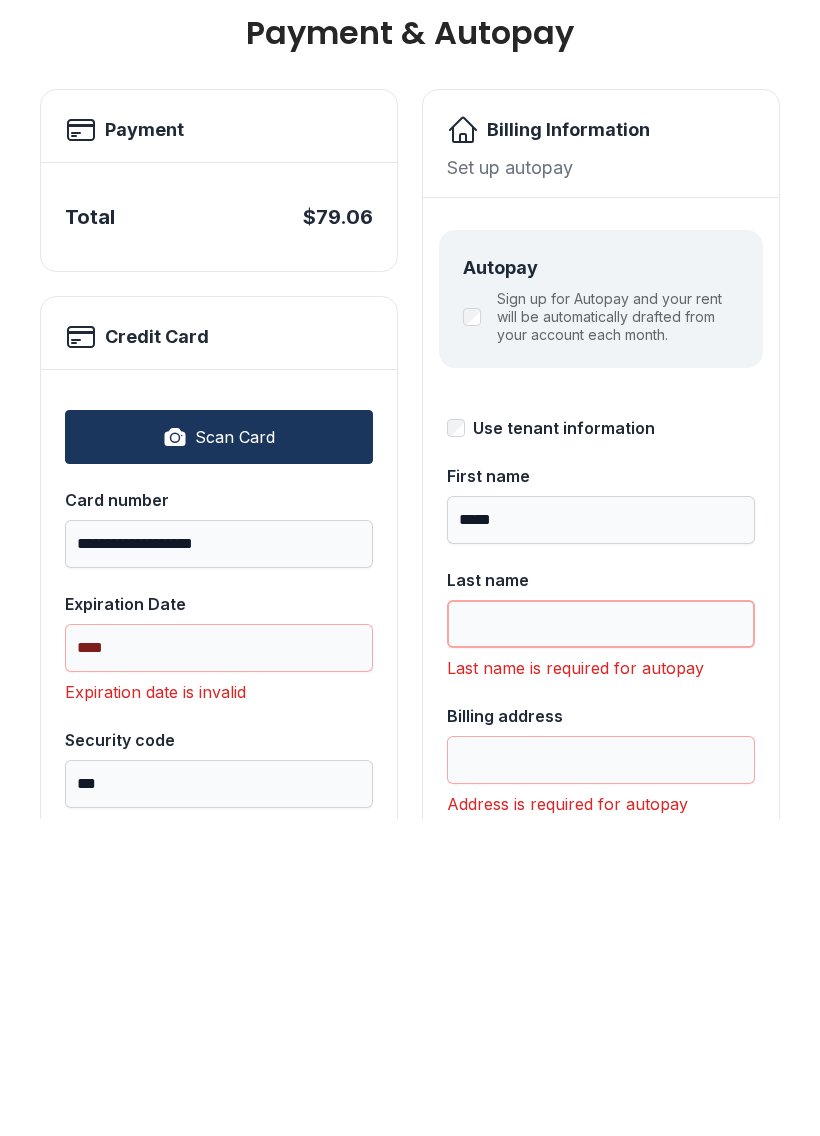 click on "Last name" at bounding box center (601, 941) 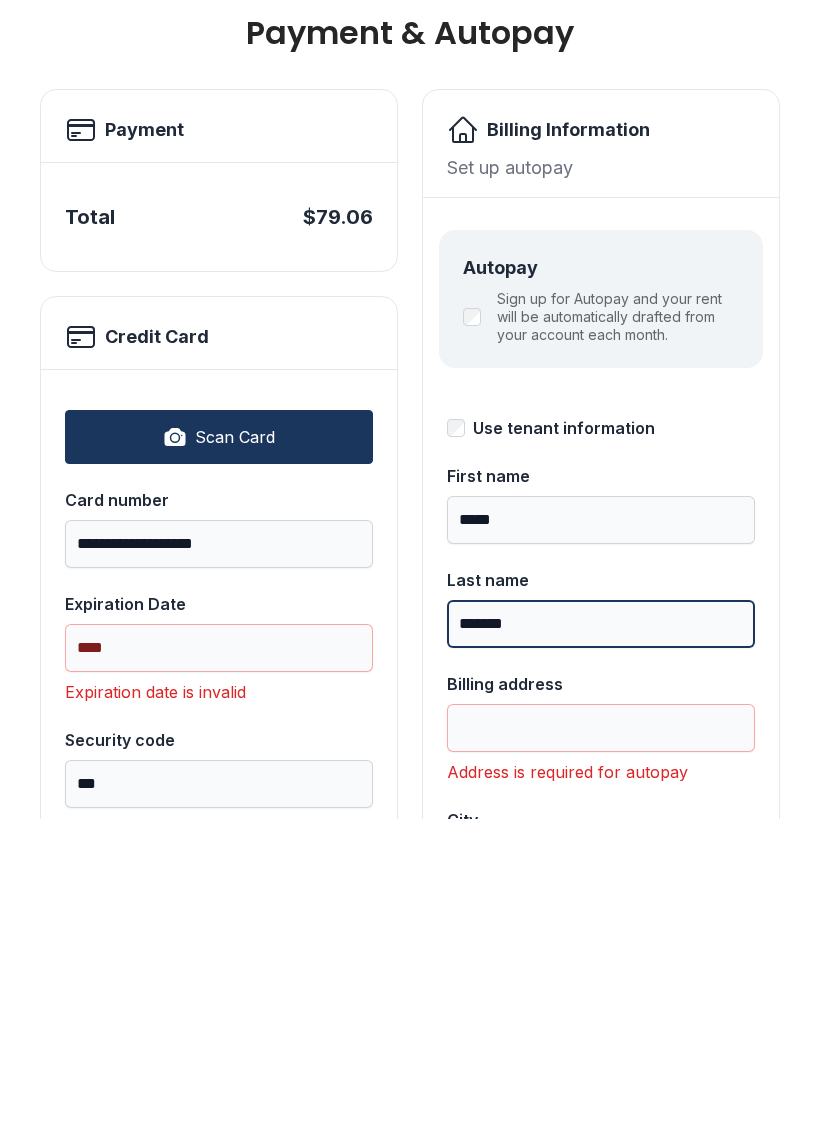 type on "*******" 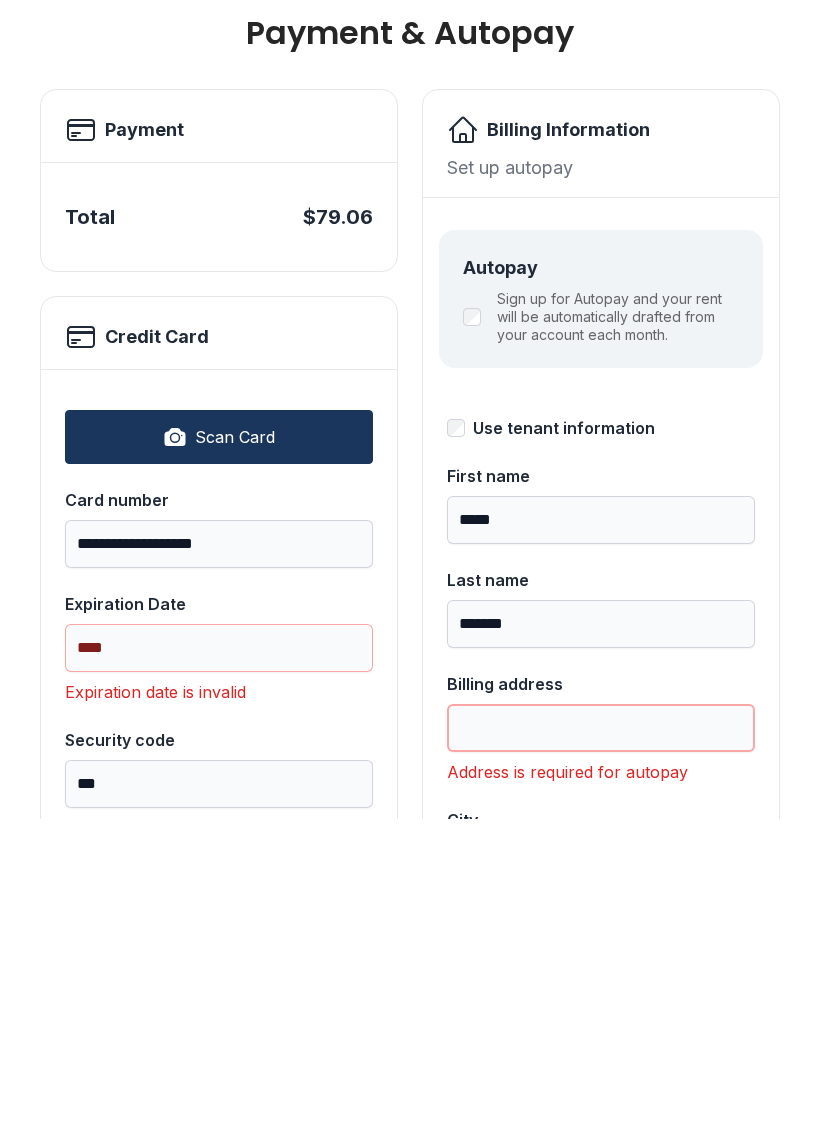 click on "Billing address" at bounding box center [601, 1045] 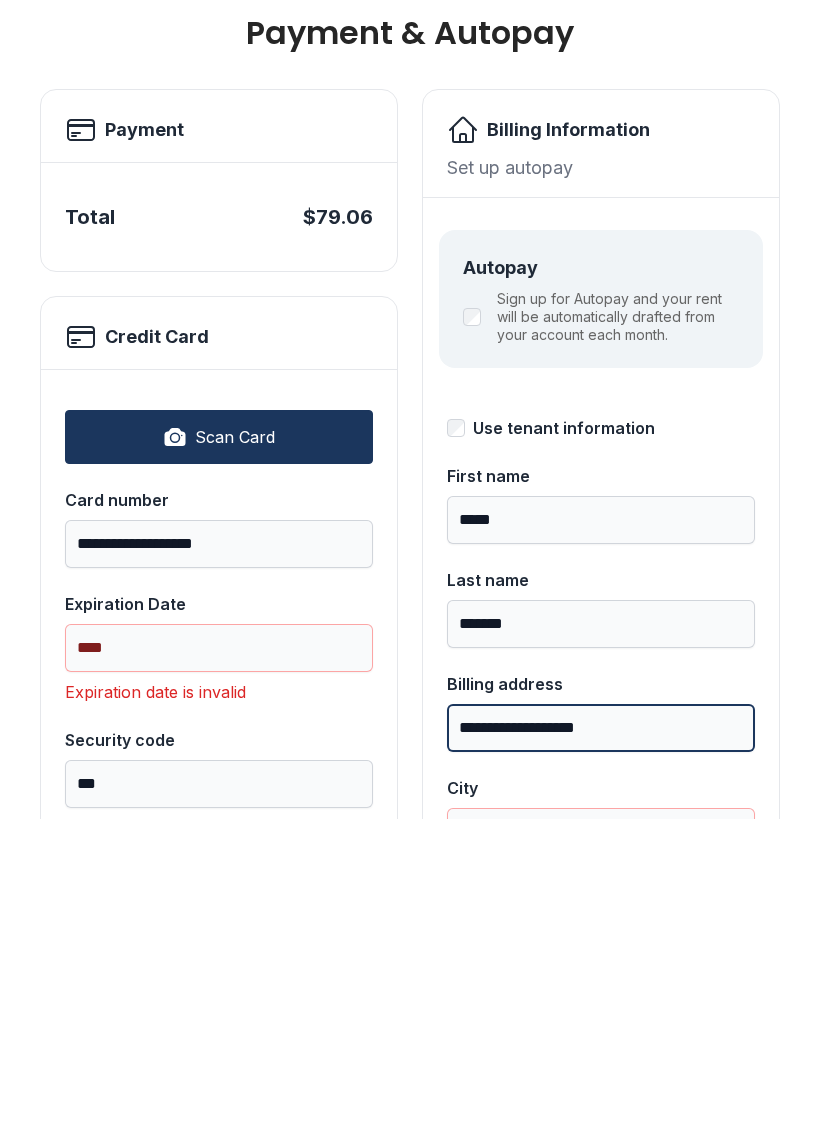 type on "**********" 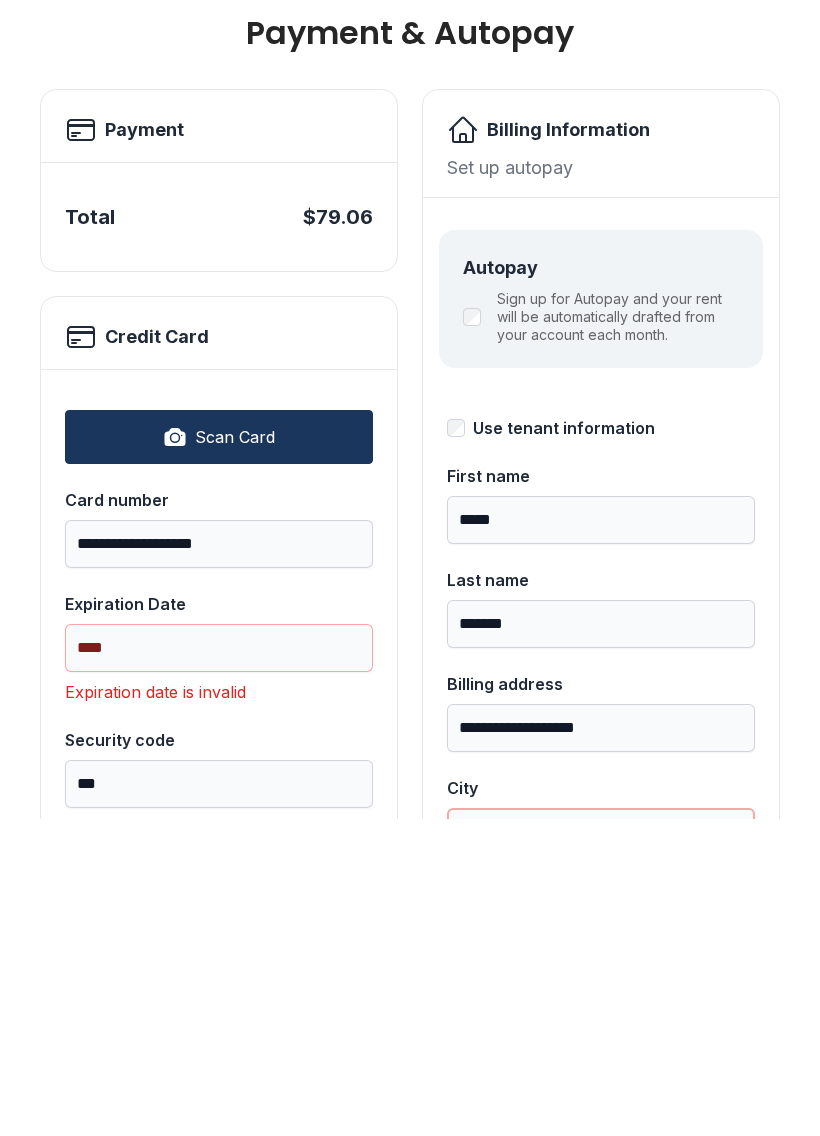 click on "City" at bounding box center (601, 1149) 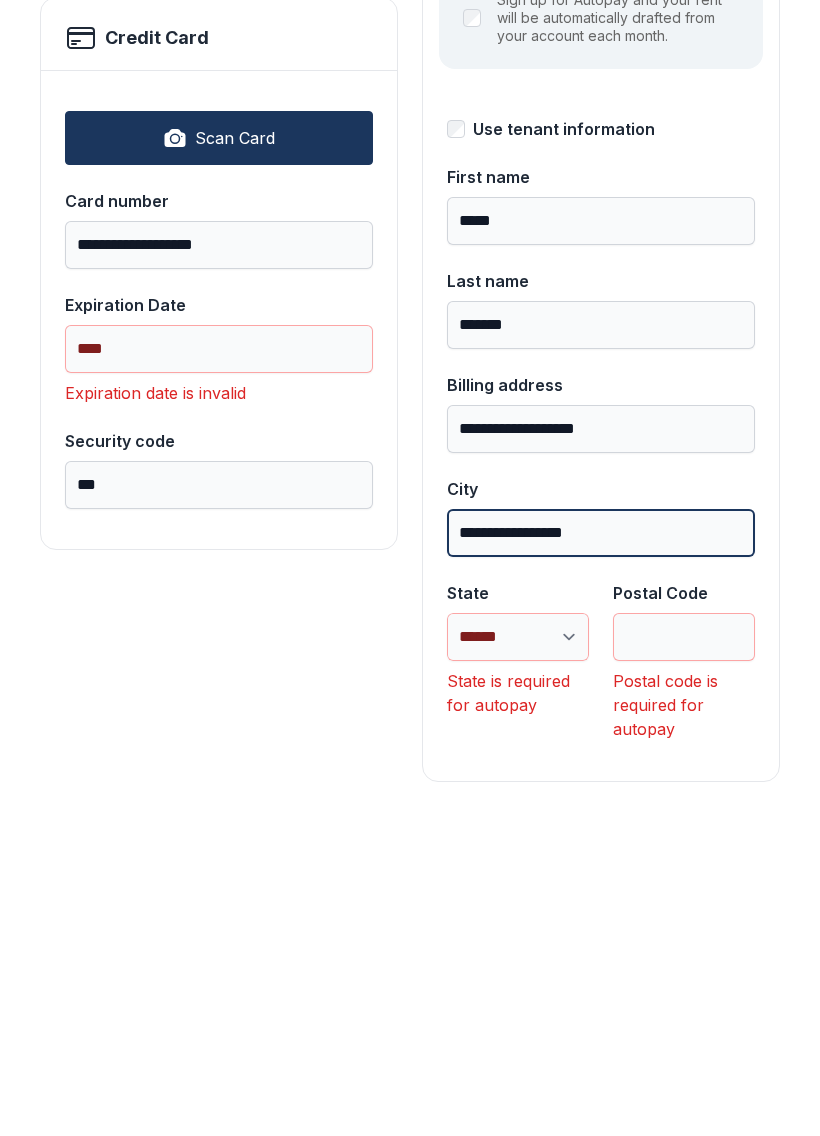 scroll, scrollTop: 298, scrollLeft: 0, axis: vertical 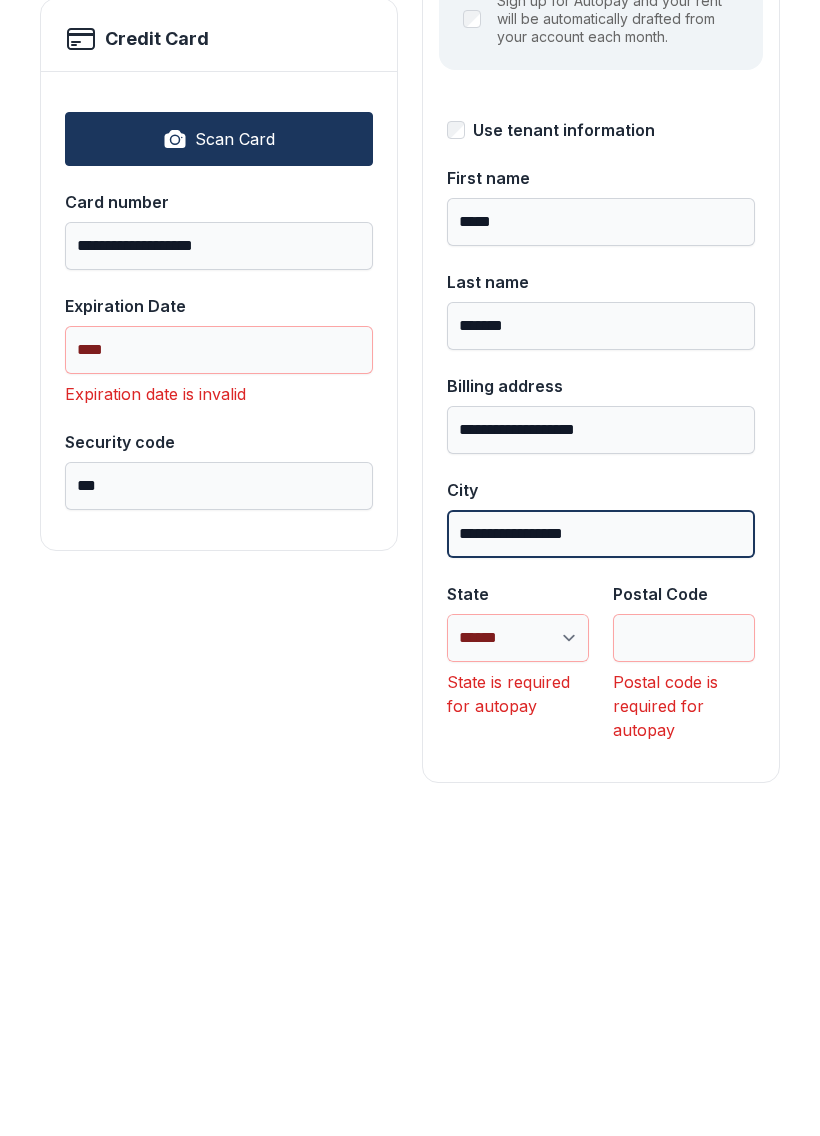 type on "**********" 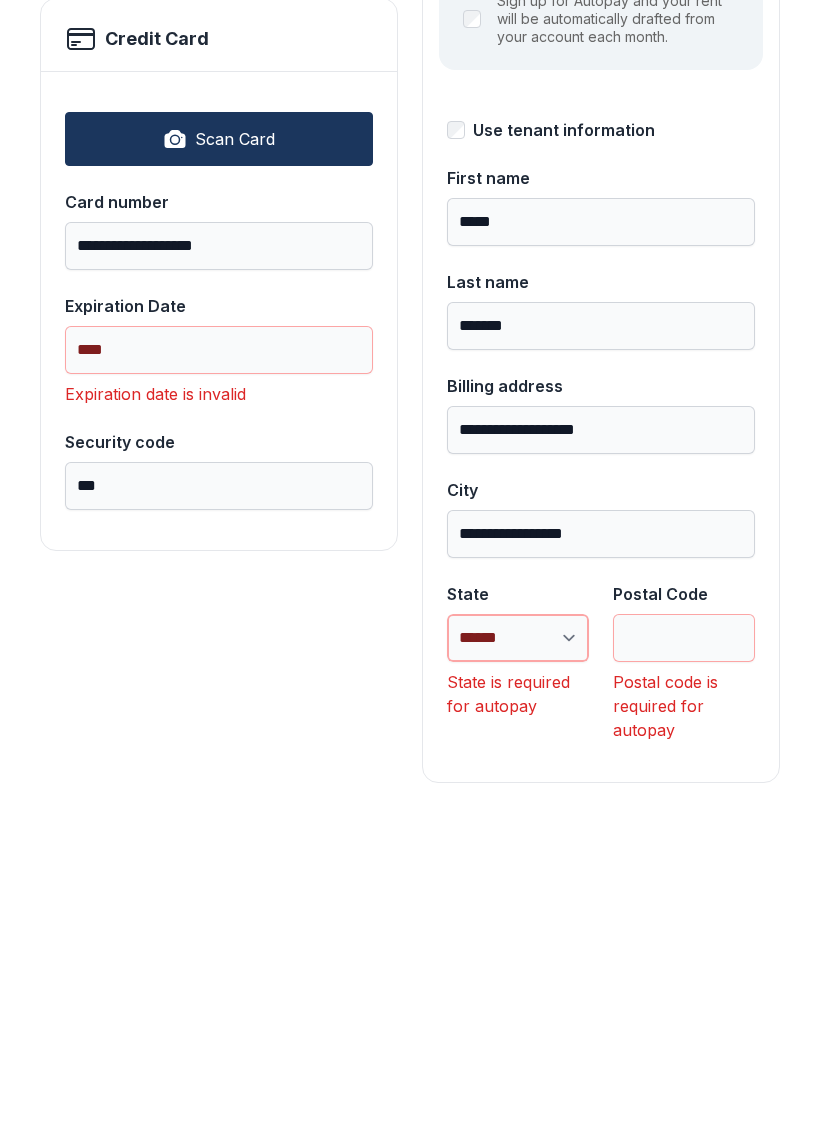 click on "**********" at bounding box center [518, 955] 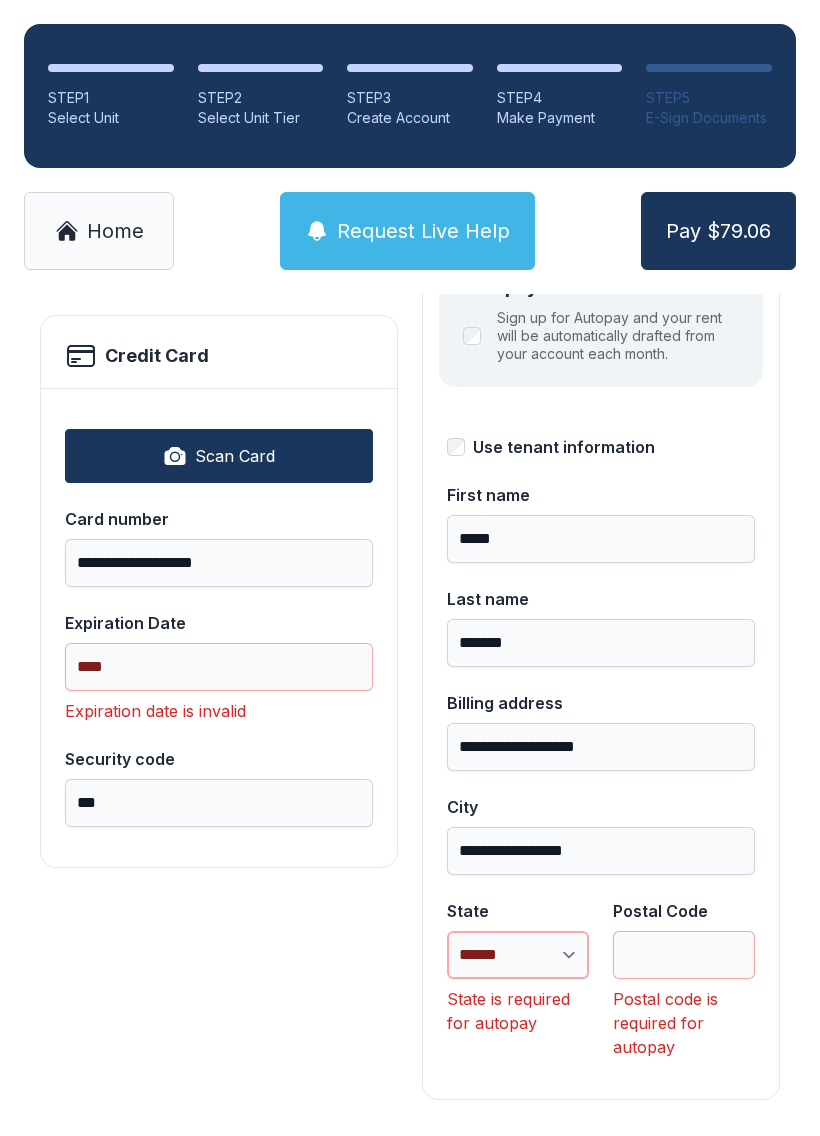 select on "**" 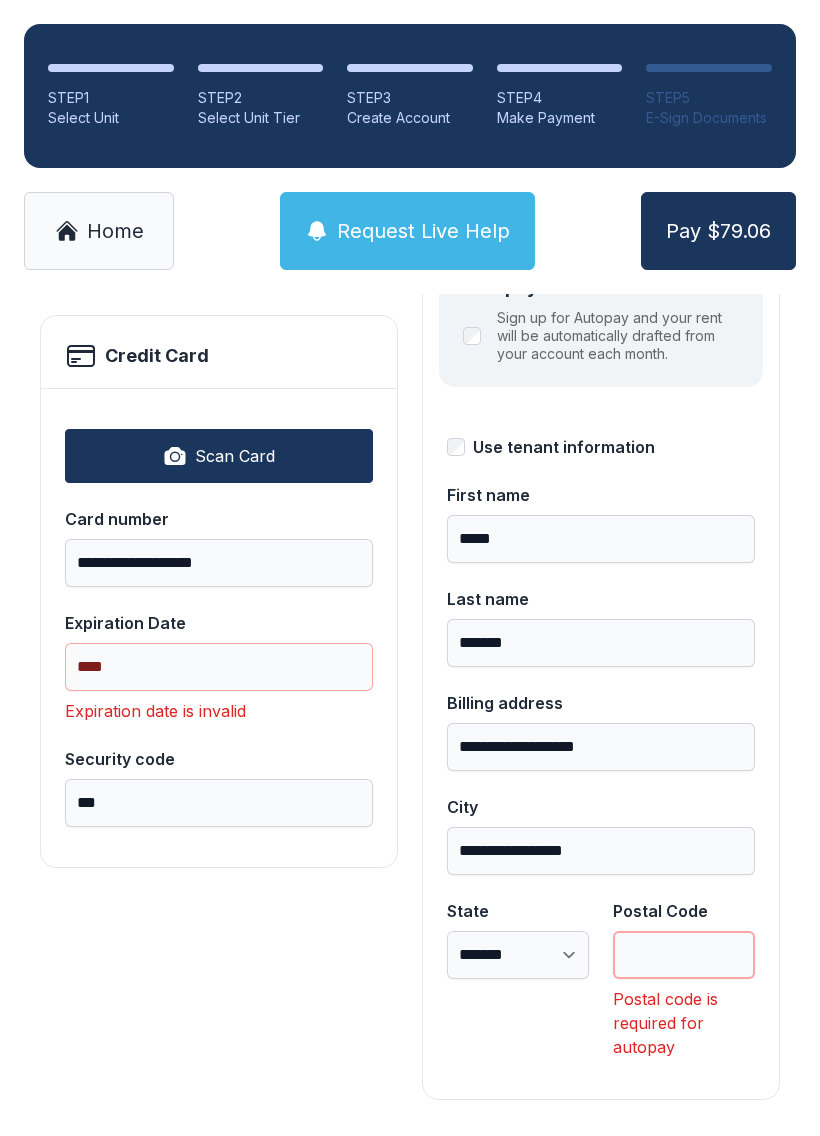 click on "Postal Code" at bounding box center [684, 955] 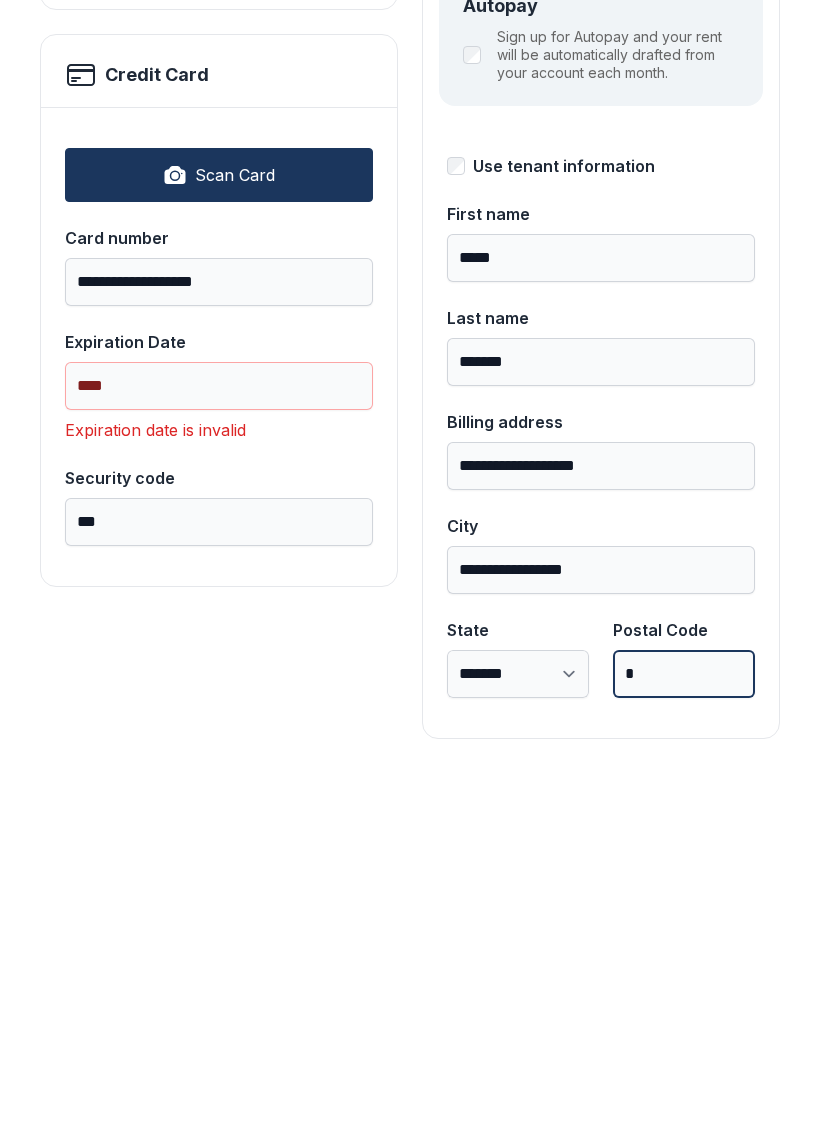 scroll, scrollTop: 218, scrollLeft: 0, axis: vertical 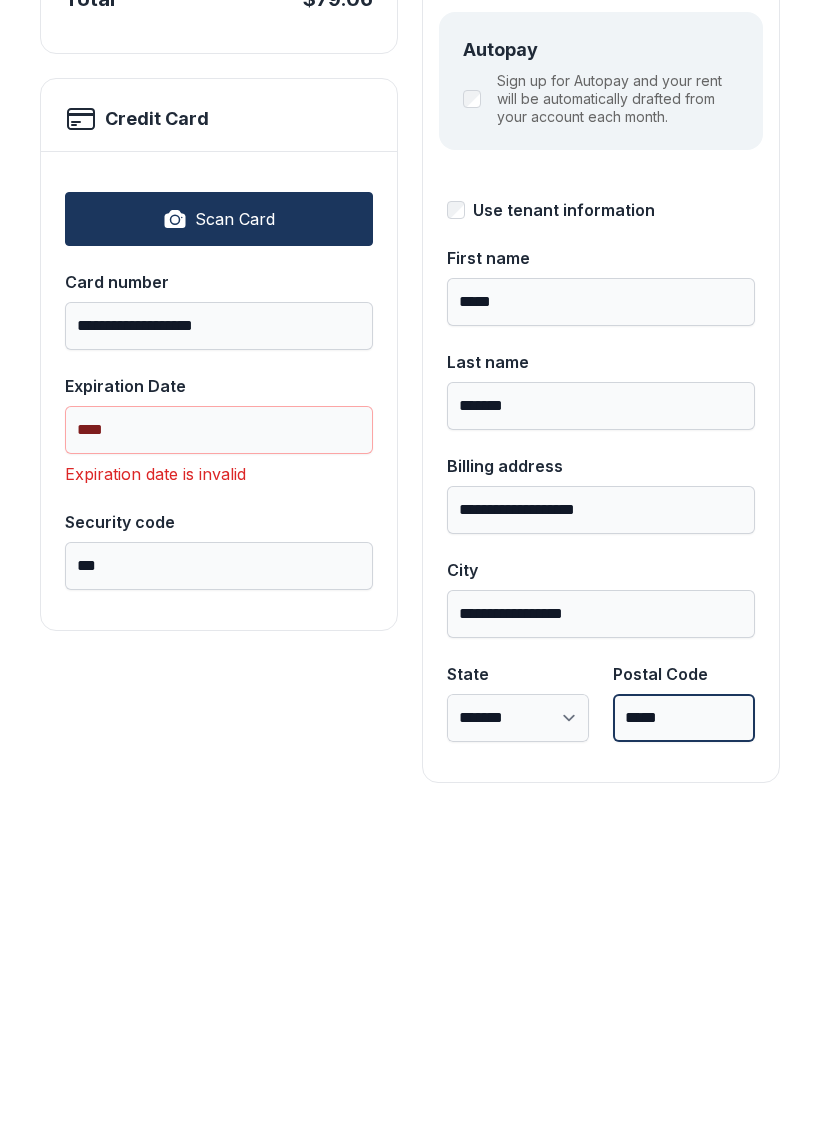 type on "*****" 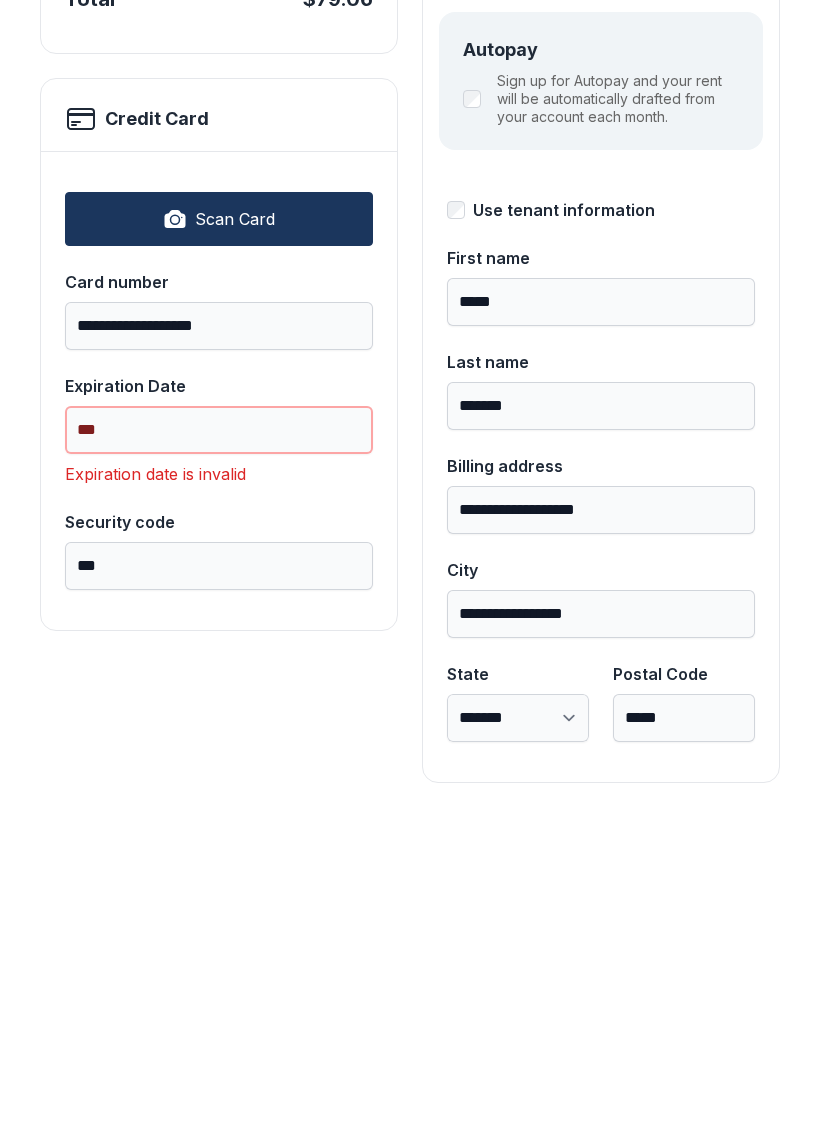 type on "*" 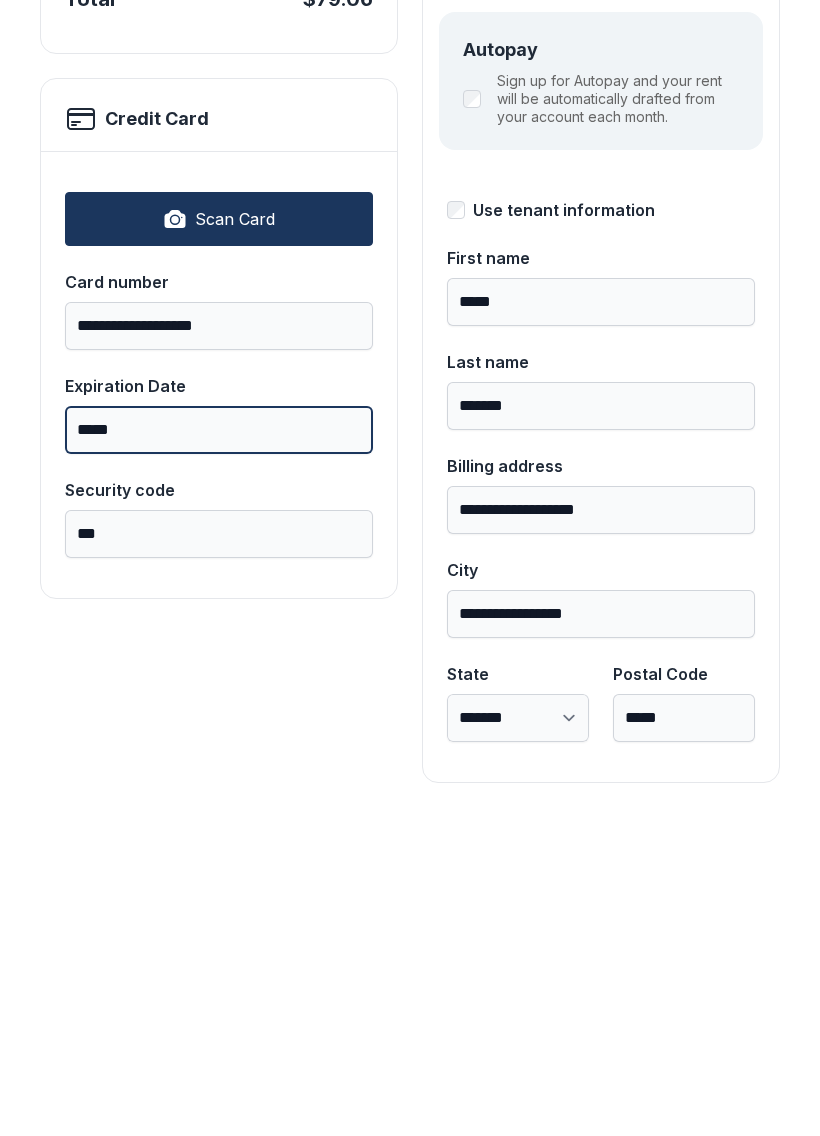 type on "*****" 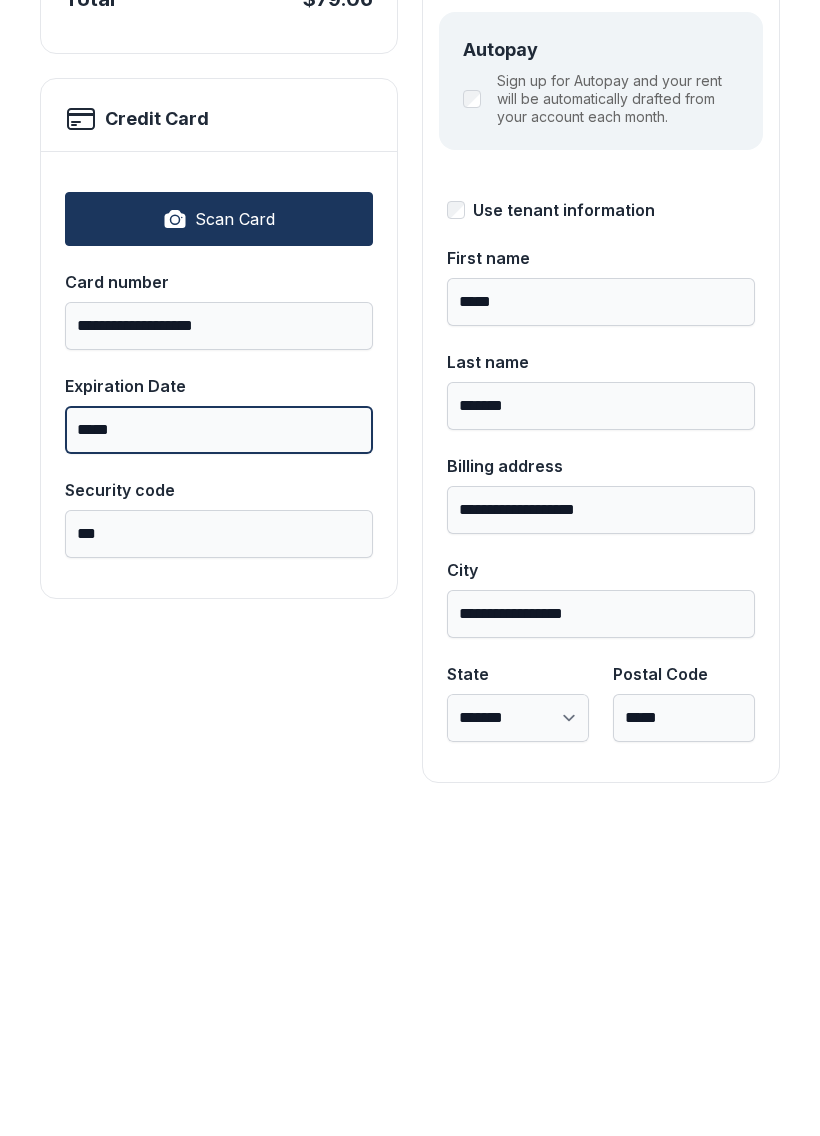 click on "Pay $79.06" at bounding box center [718, 231] 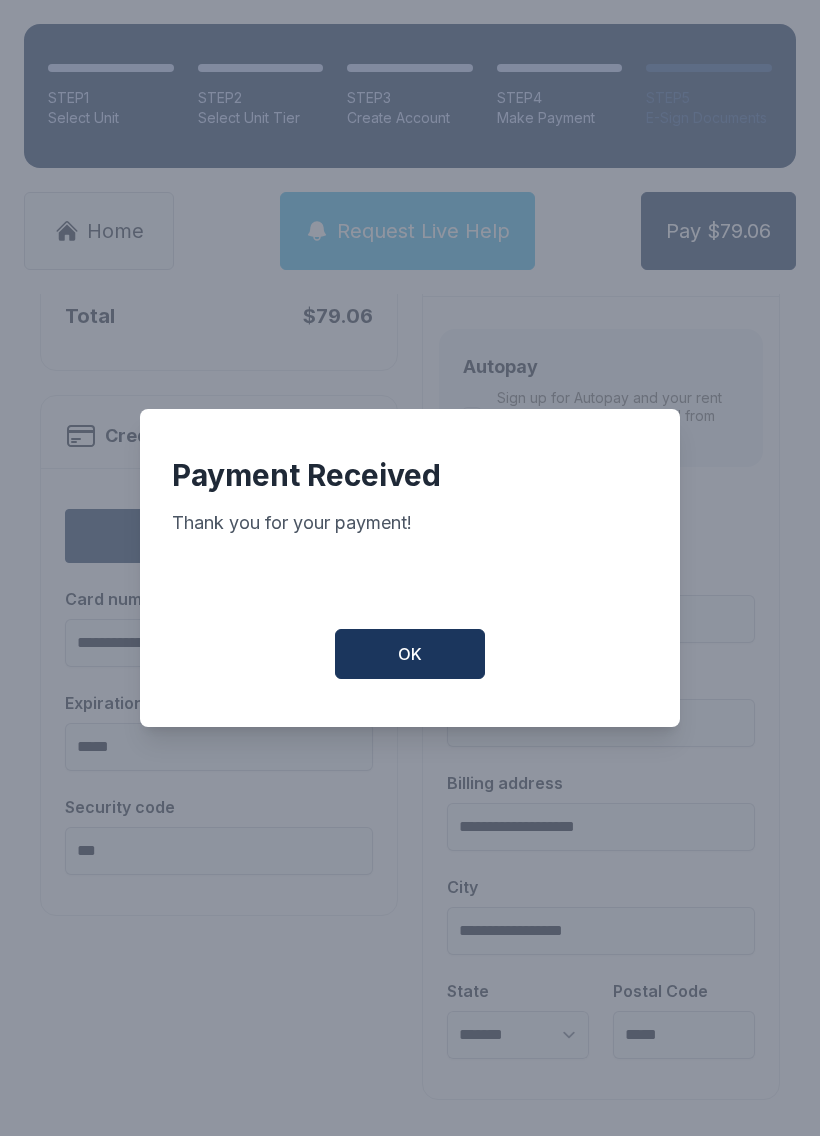 click on "OK" at bounding box center [410, 654] 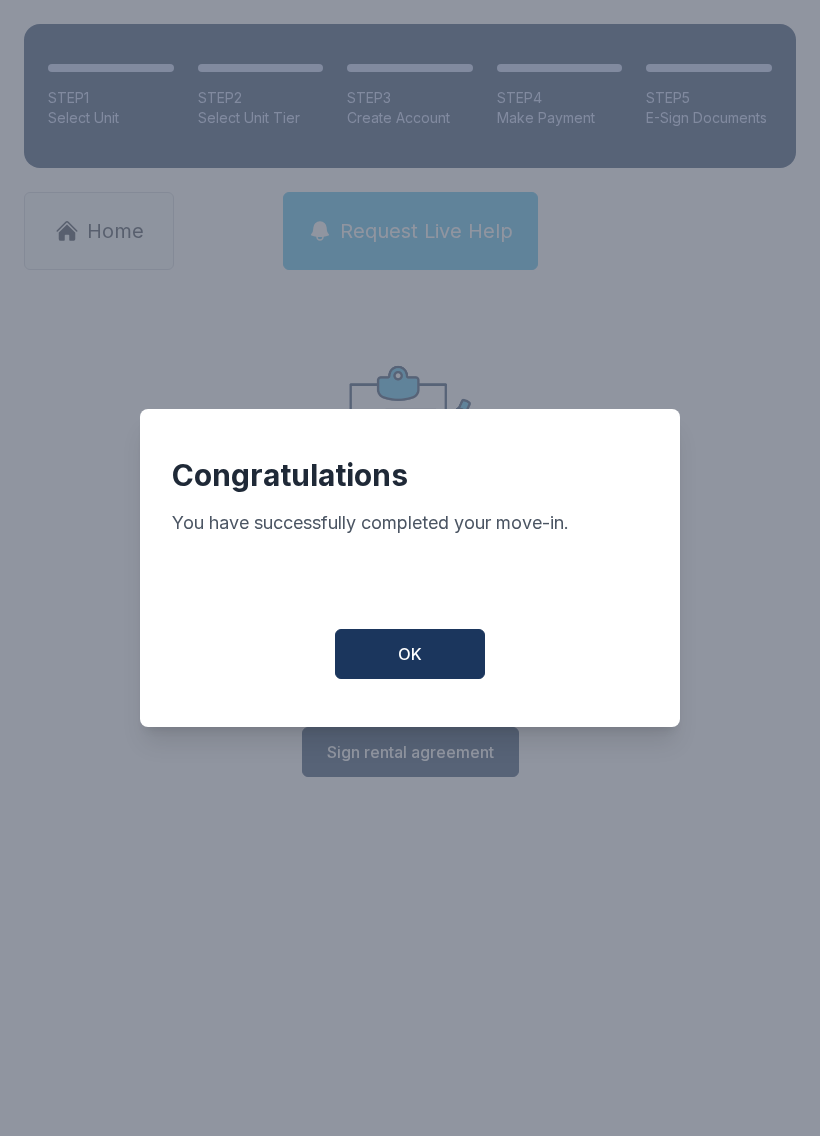 click on "OK" at bounding box center (410, 654) 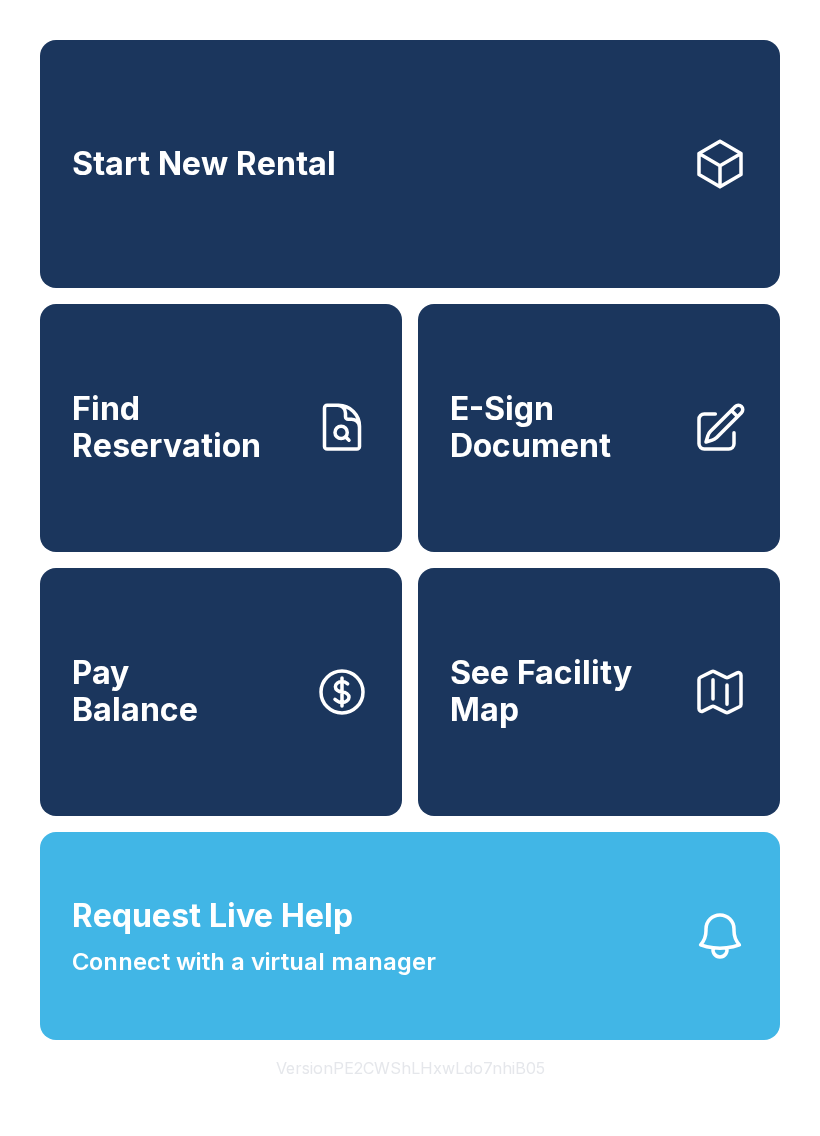 click on "Request Live Help Connect with a virtual manager" at bounding box center [410, 936] 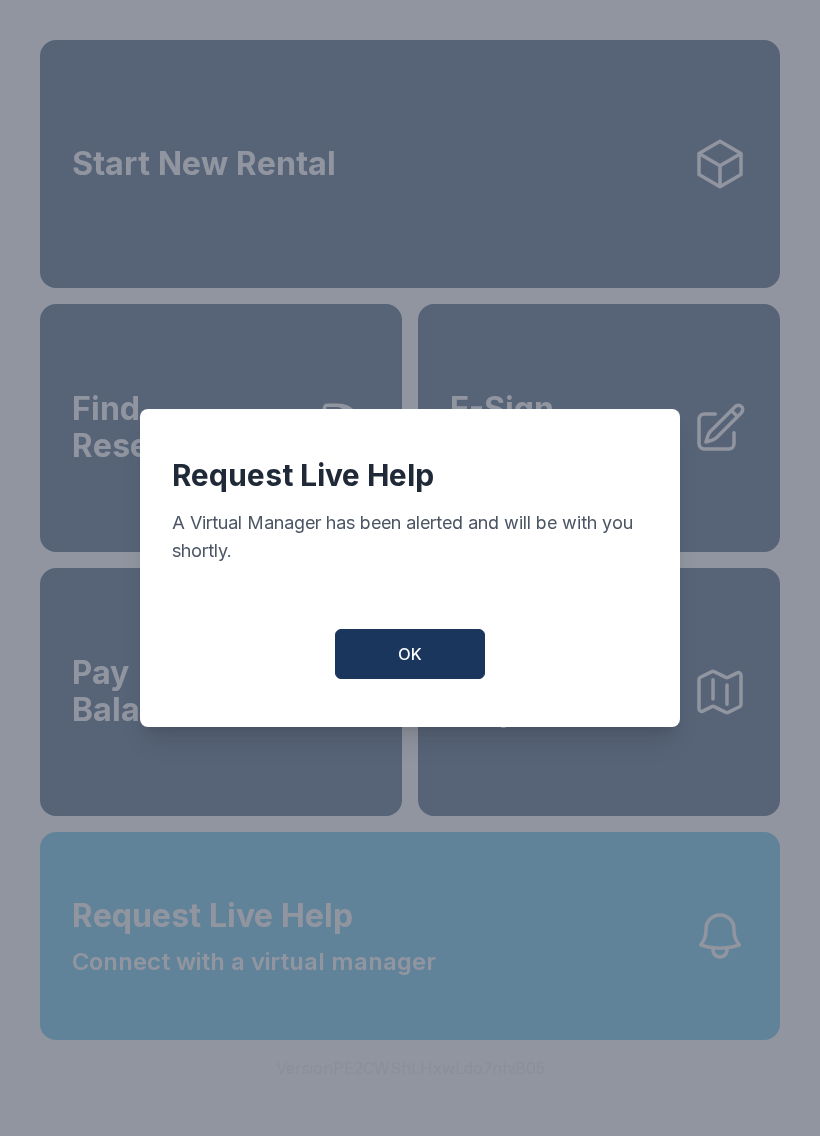 click on "OK" at bounding box center (410, 654) 